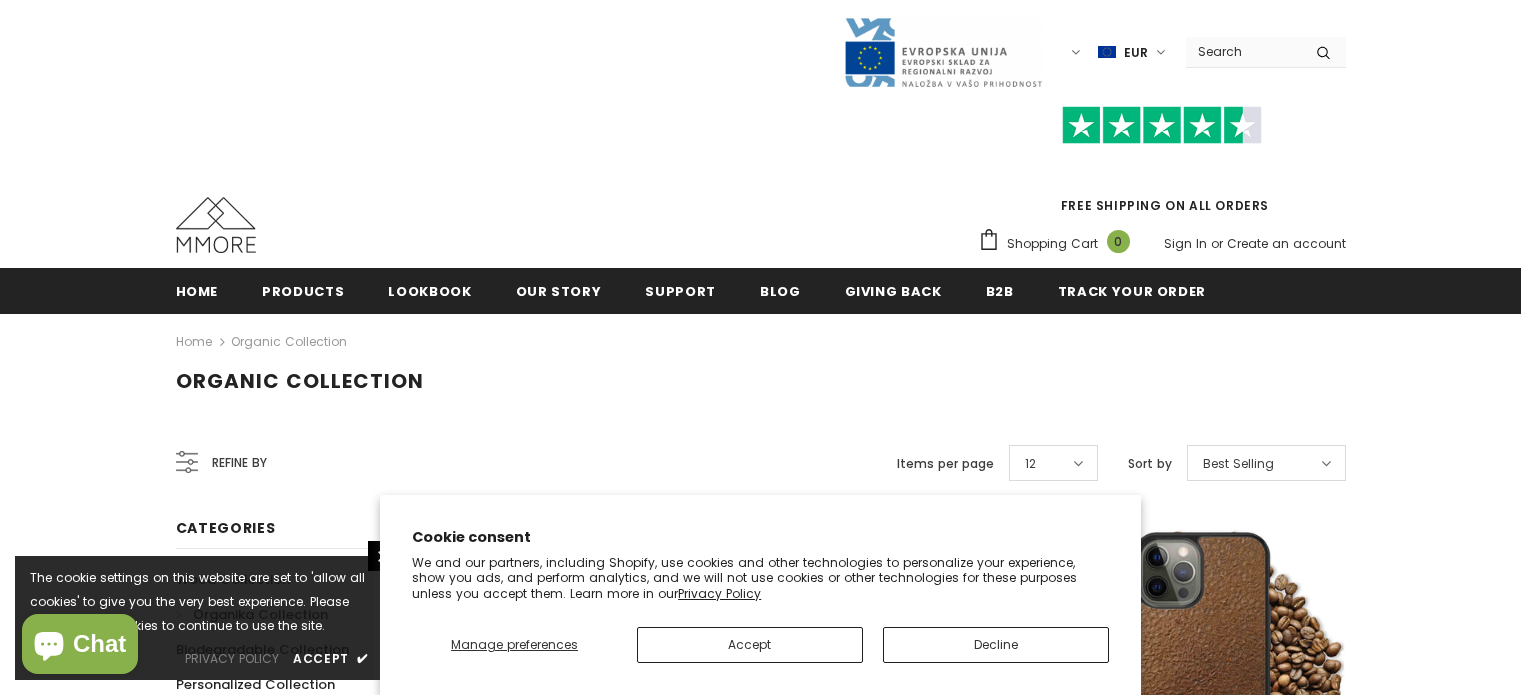scroll, scrollTop: 0, scrollLeft: 0, axis: both 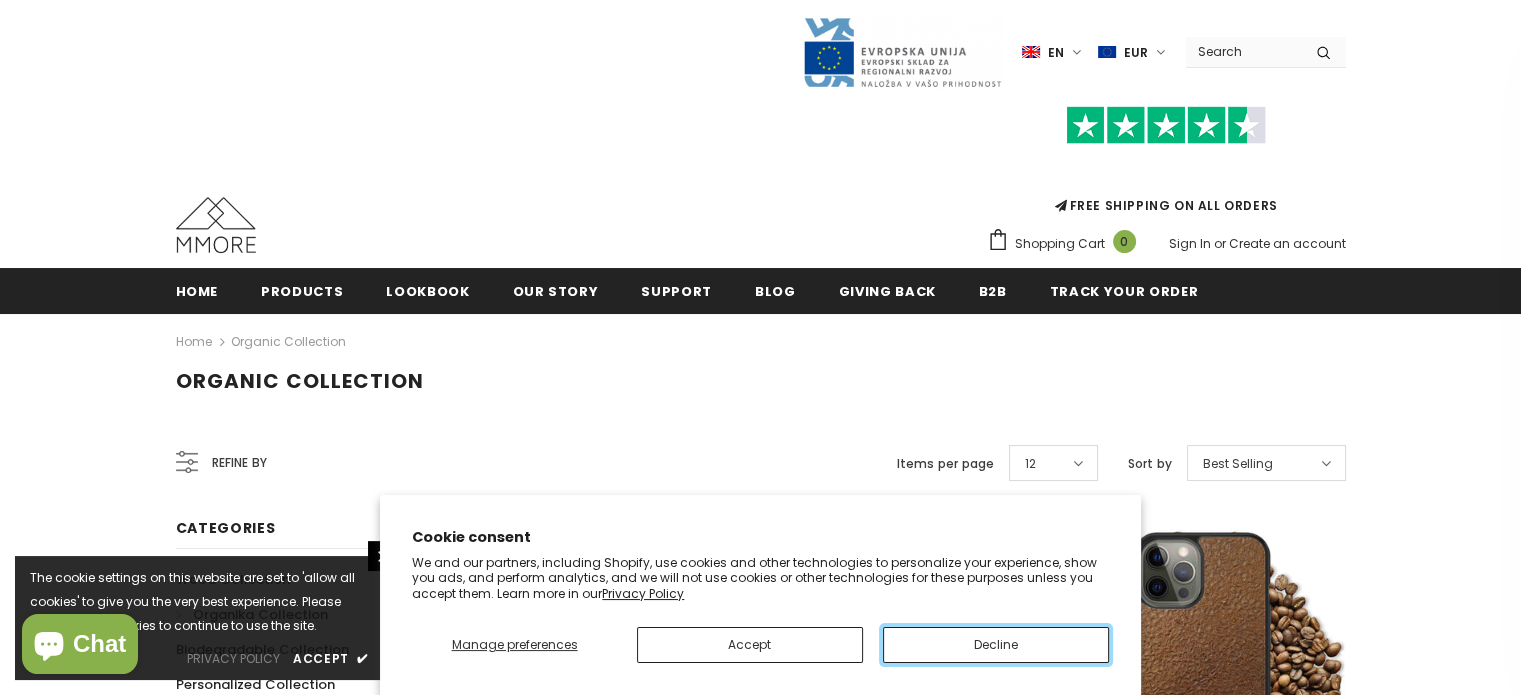 click on "Decline" at bounding box center (996, 645) 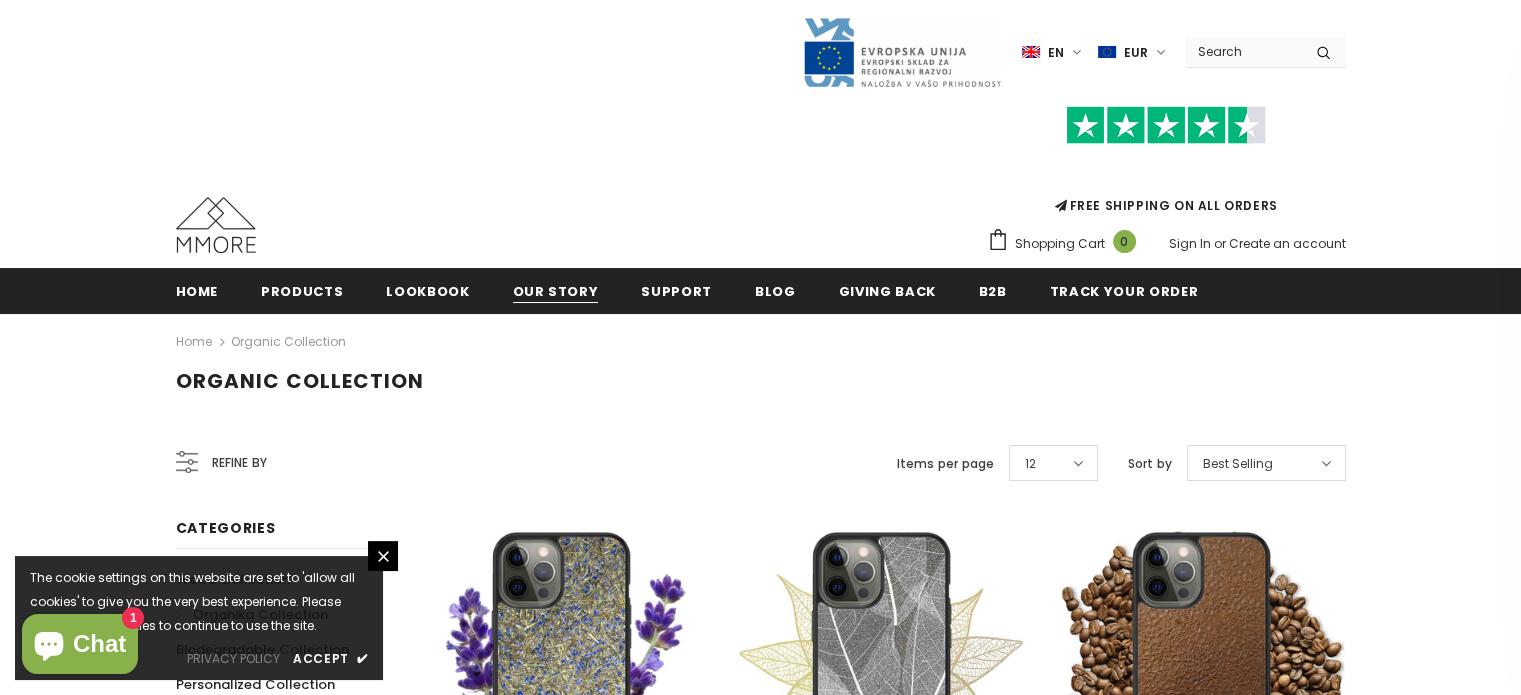 click on "Our Story" at bounding box center (556, 291) 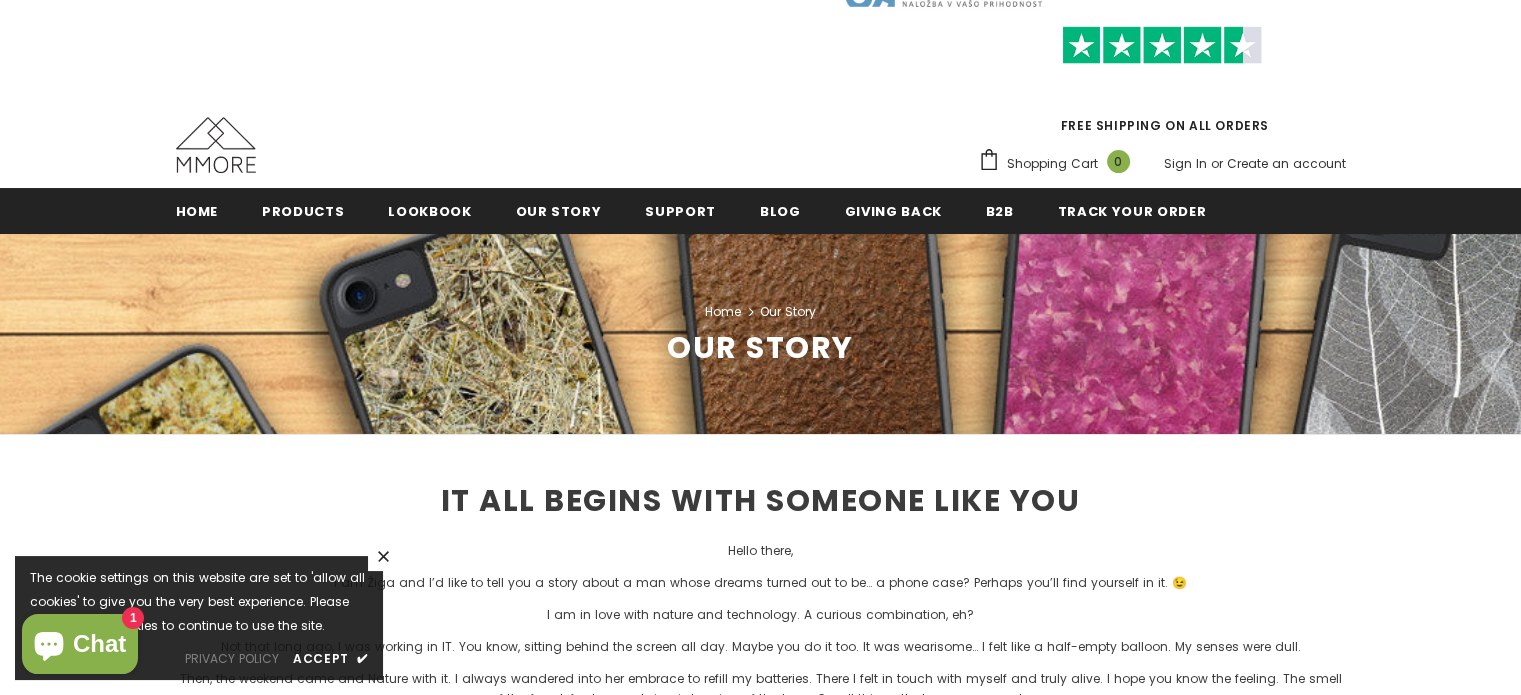 scroll, scrollTop: 108, scrollLeft: 0, axis: vertical 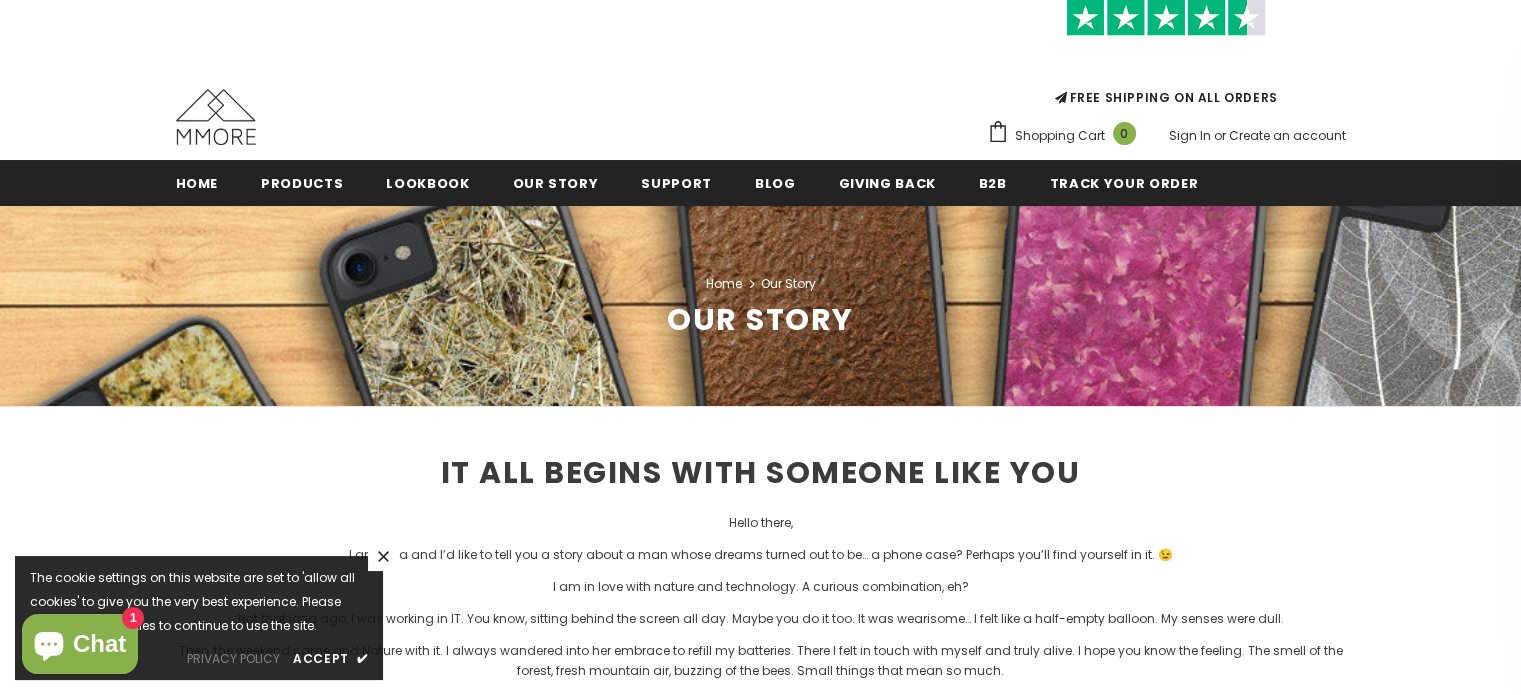 click 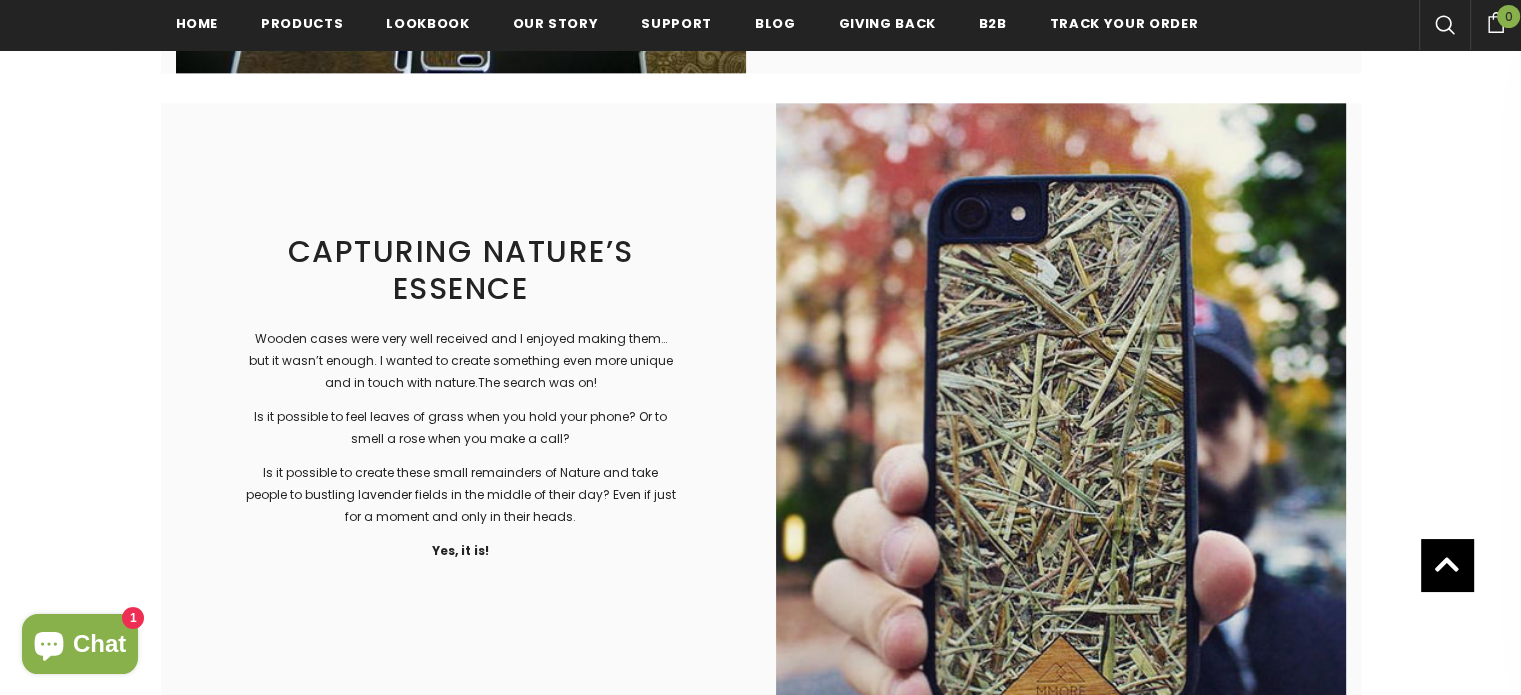 scroll, scrollTop: 2586, scrollLeft: 0, axis: vertical 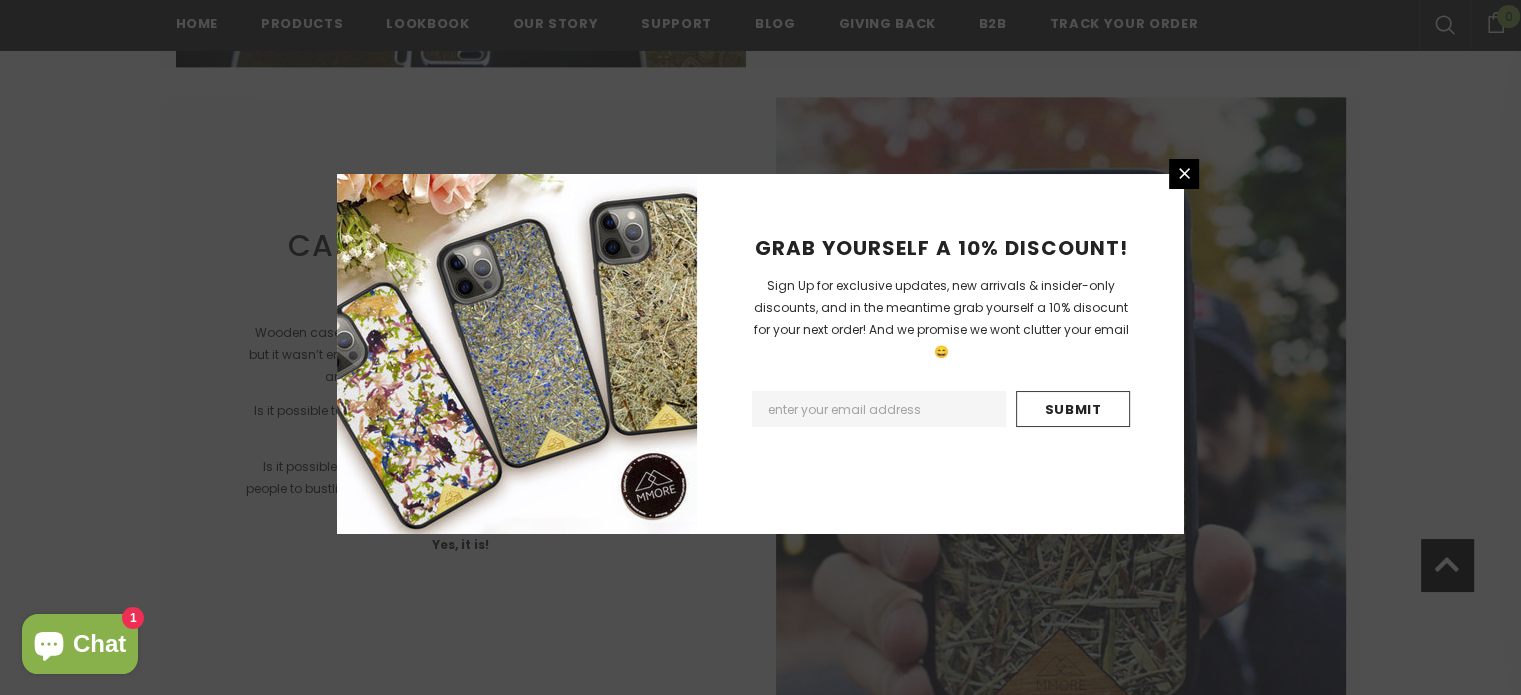 click at bounding box center (879, 409) 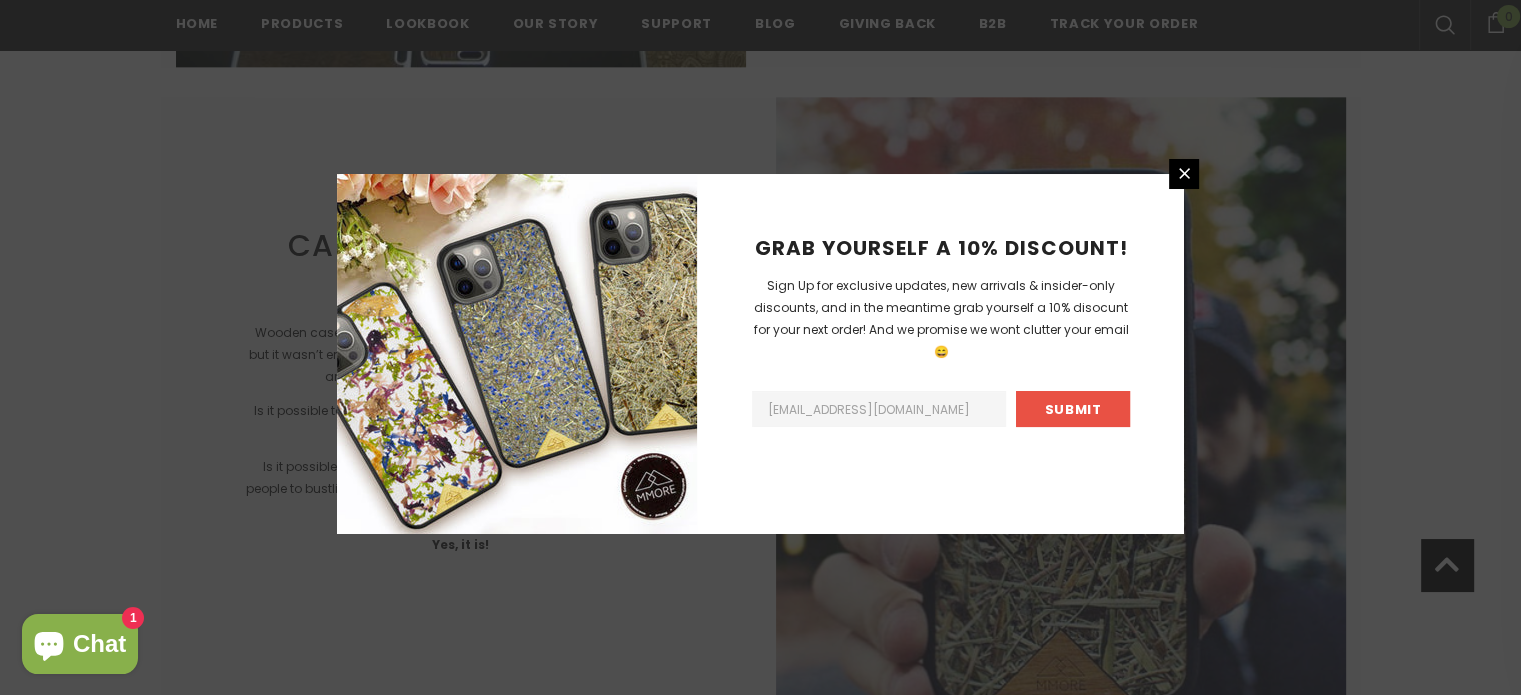 type on "debholmes13@sky.com" 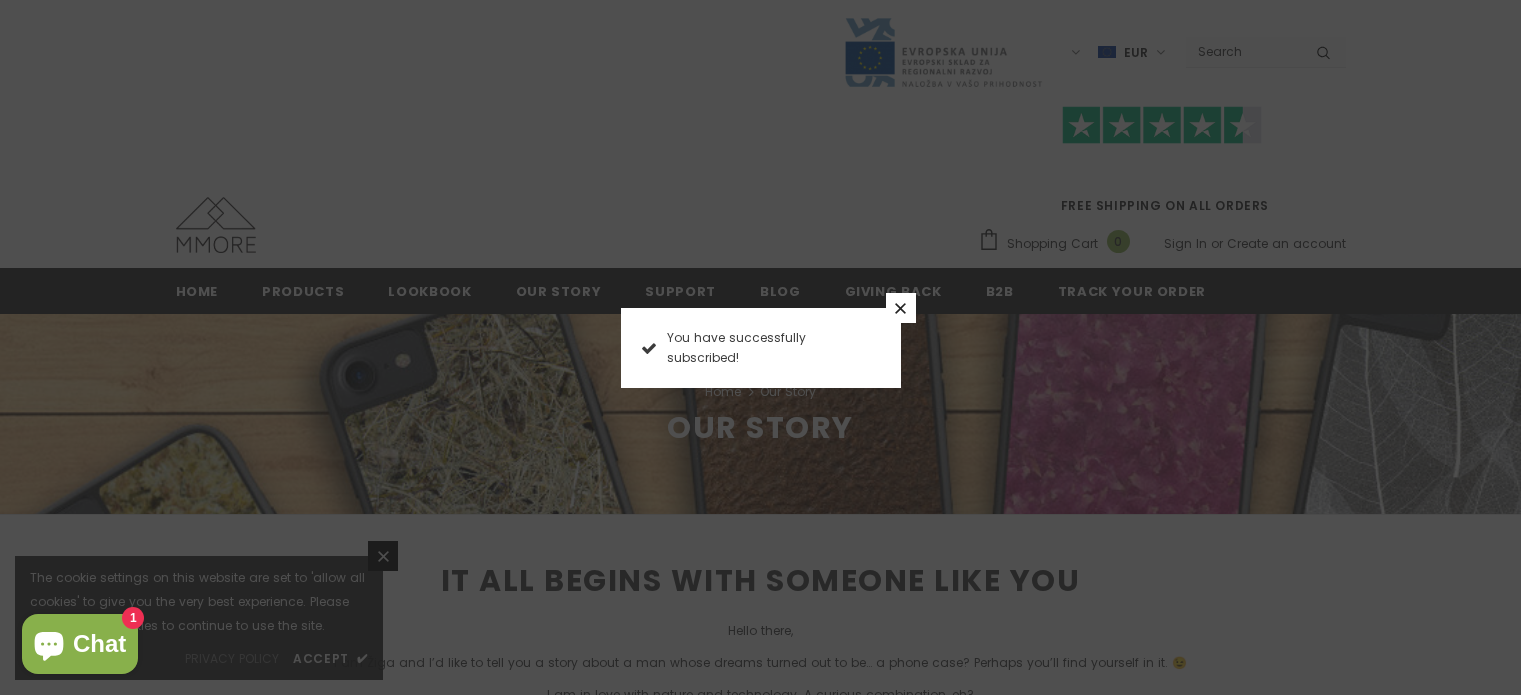scroll, scrollTop: 0, scrollLeft: 0, axis: both 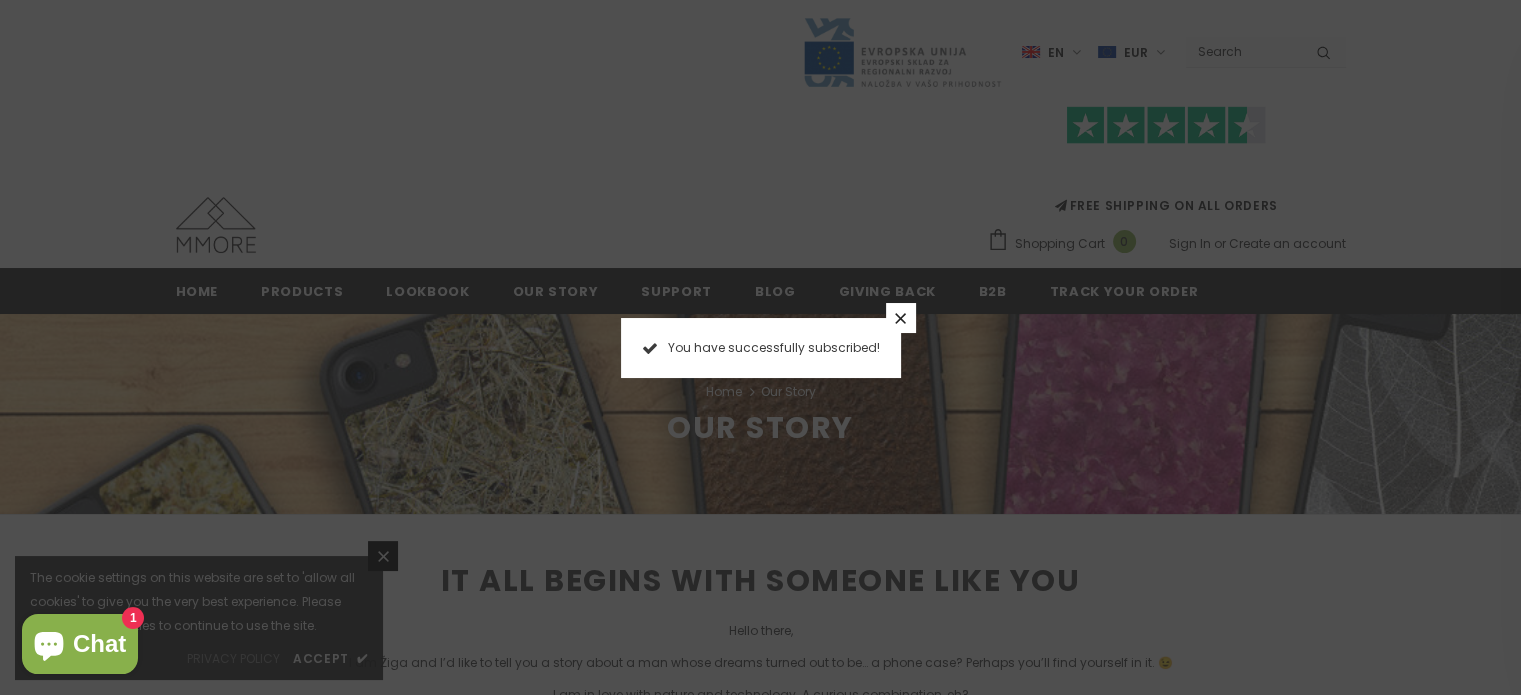click 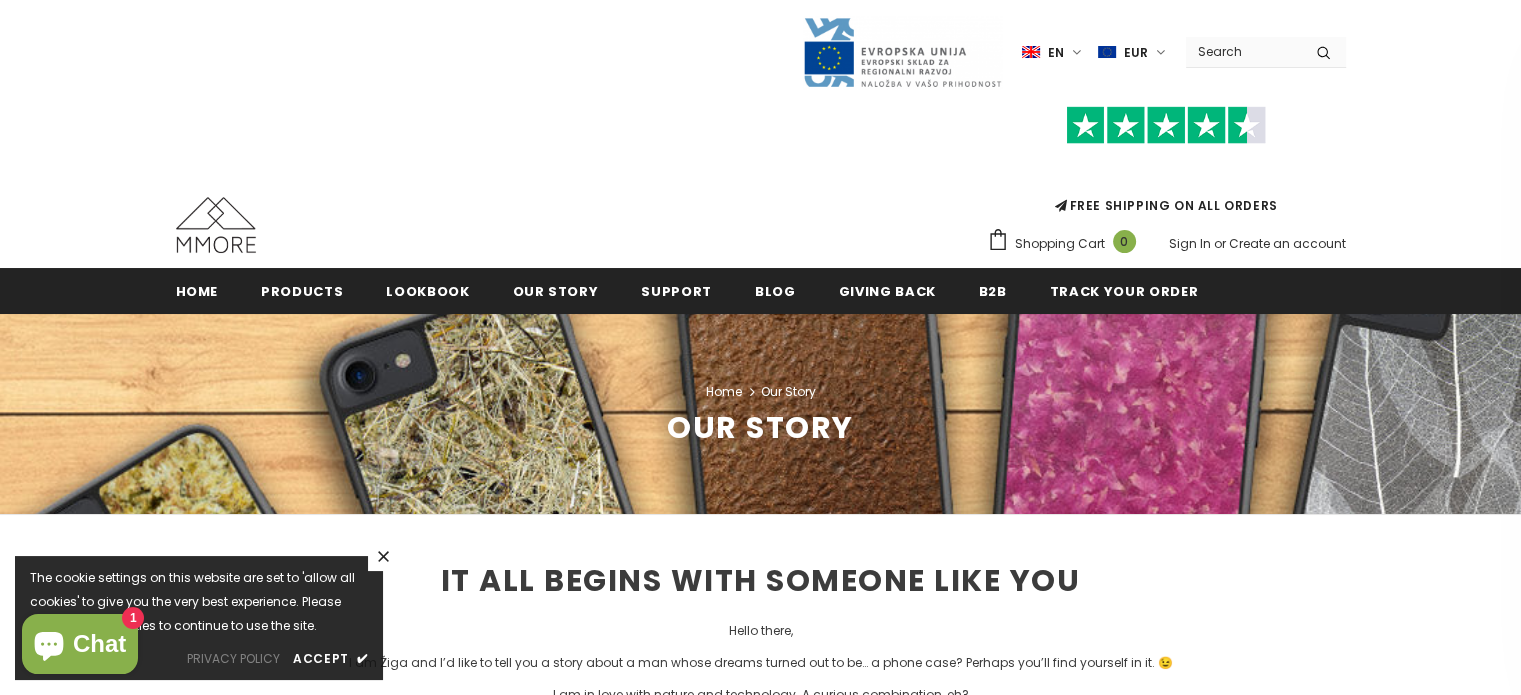 click 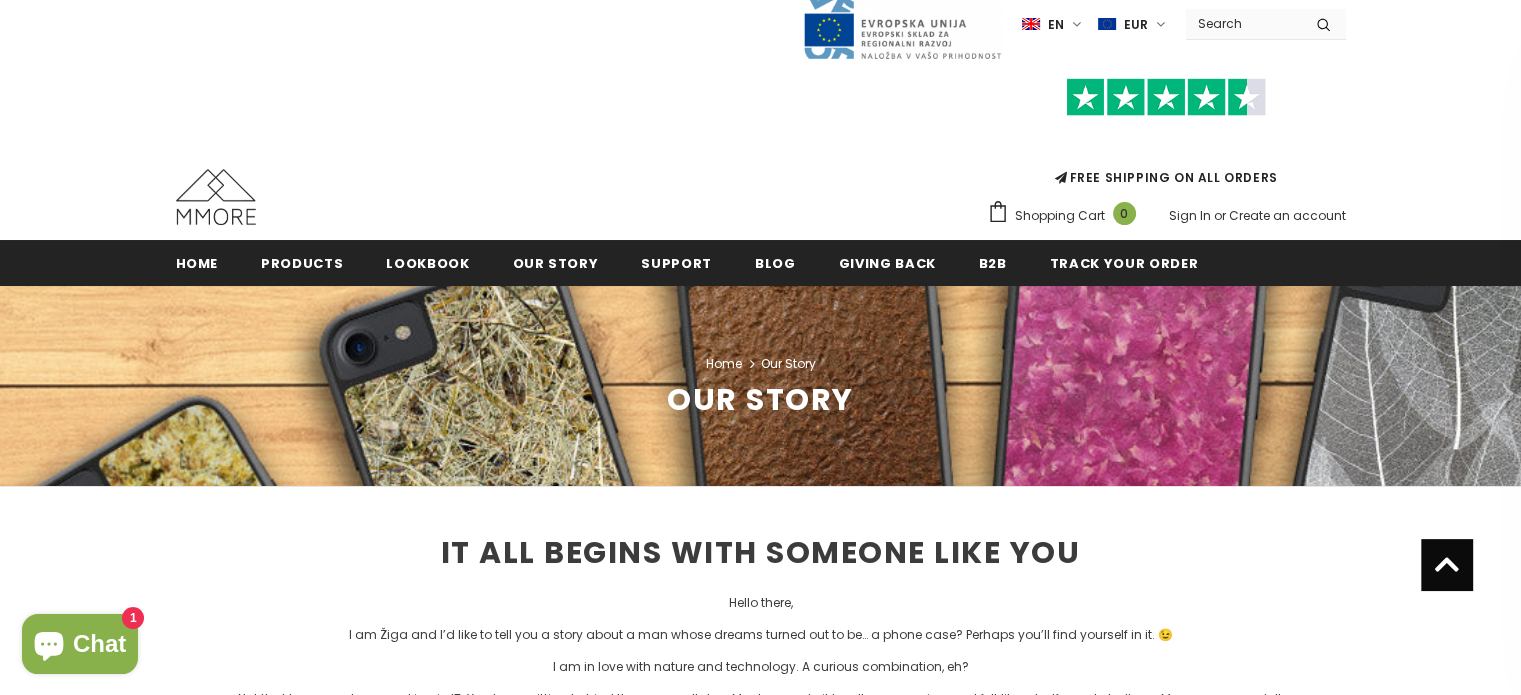 scroll, scrollTop: 0, scrollLeft: 0, axis: both 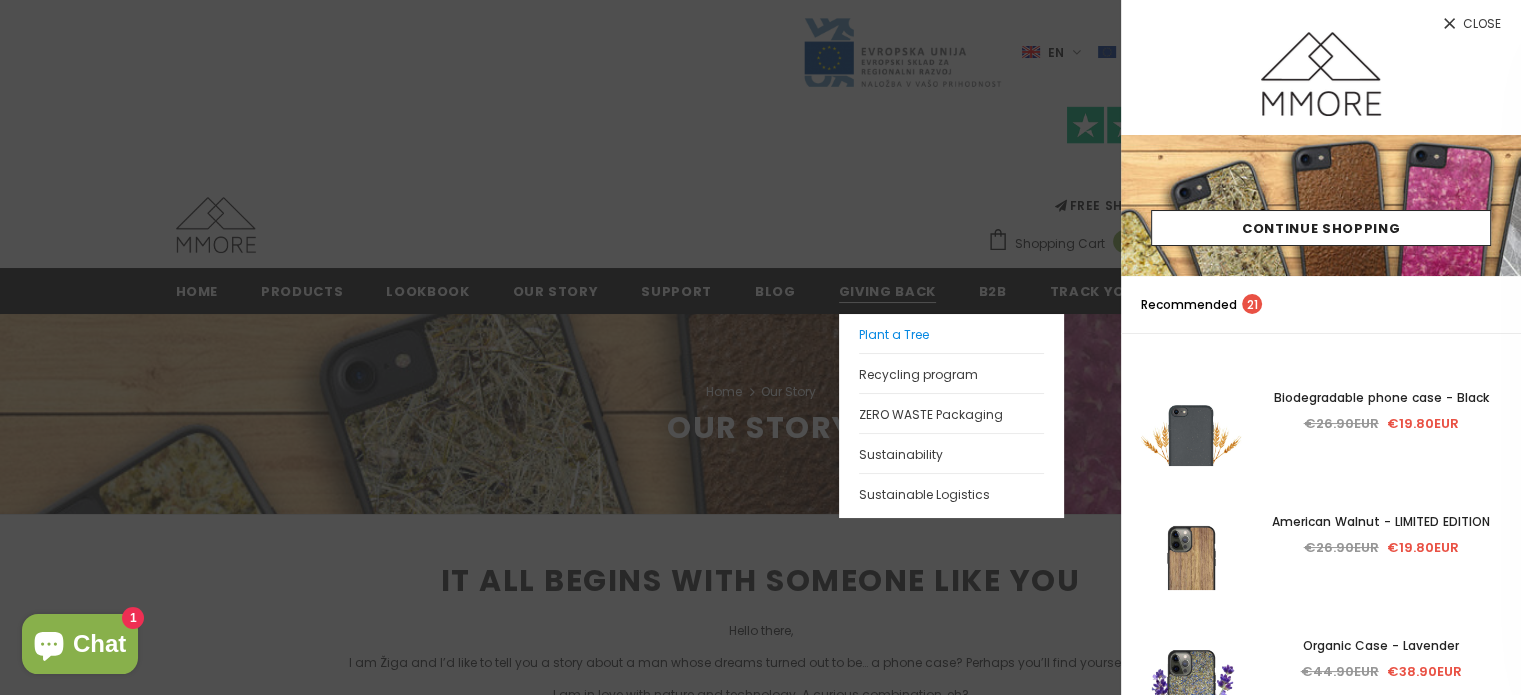 click on "Plant a Tree" at bounding box center (894, 334) 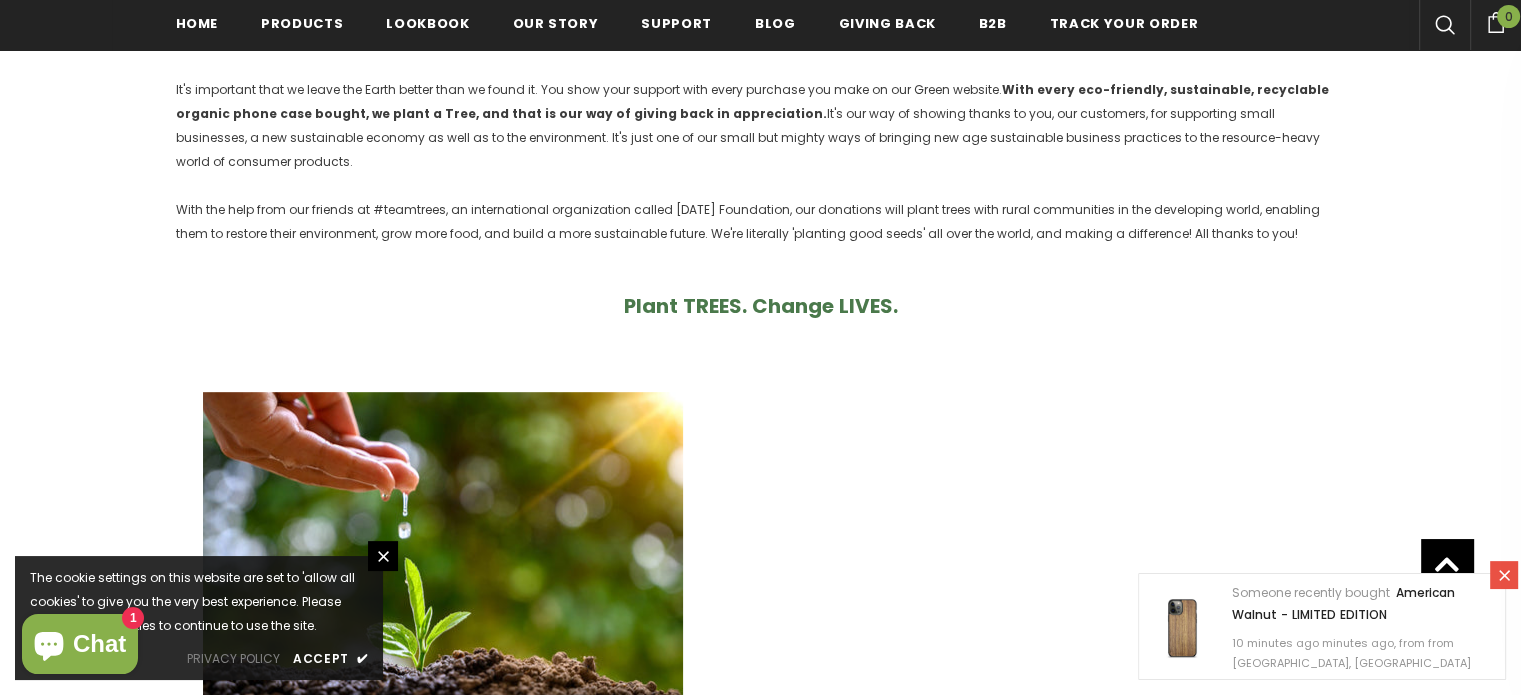 scroll, scrollTop: 983, scrollLeft: 0, axis: vertical 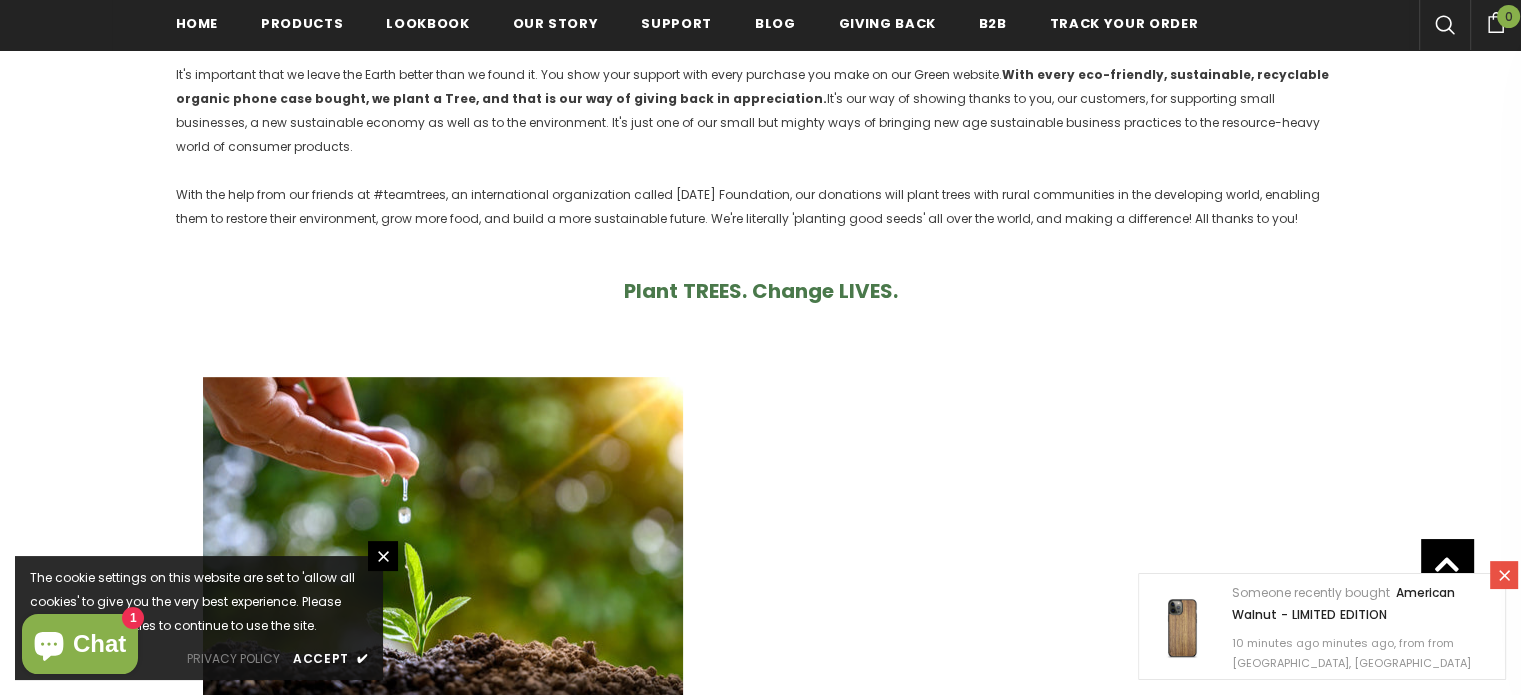 drag, startPoint x: 1503, startPoint y: 578, endPoint x: 1168, endPoint y: 472, distance: 351.37018 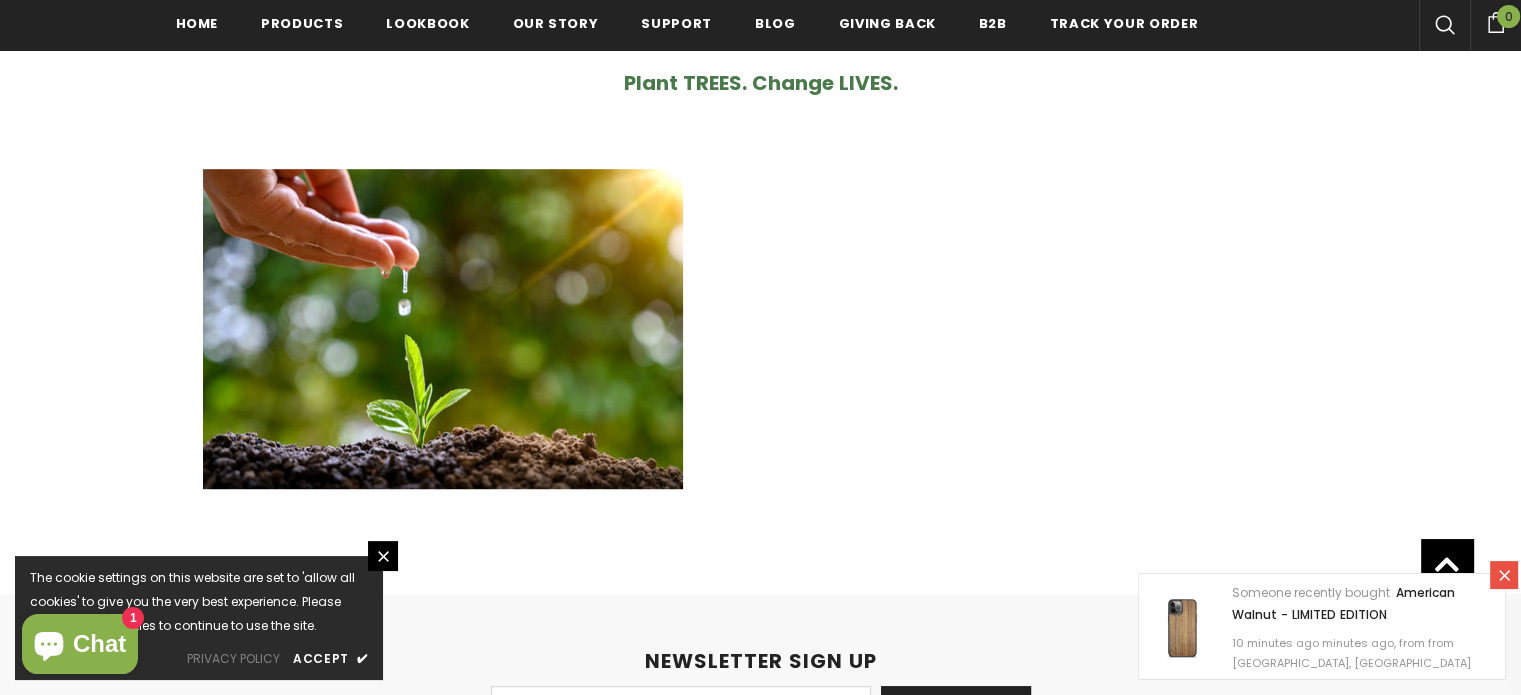 scroll, scrollTop: 1200, scrollLeft: 0, axis: vertical 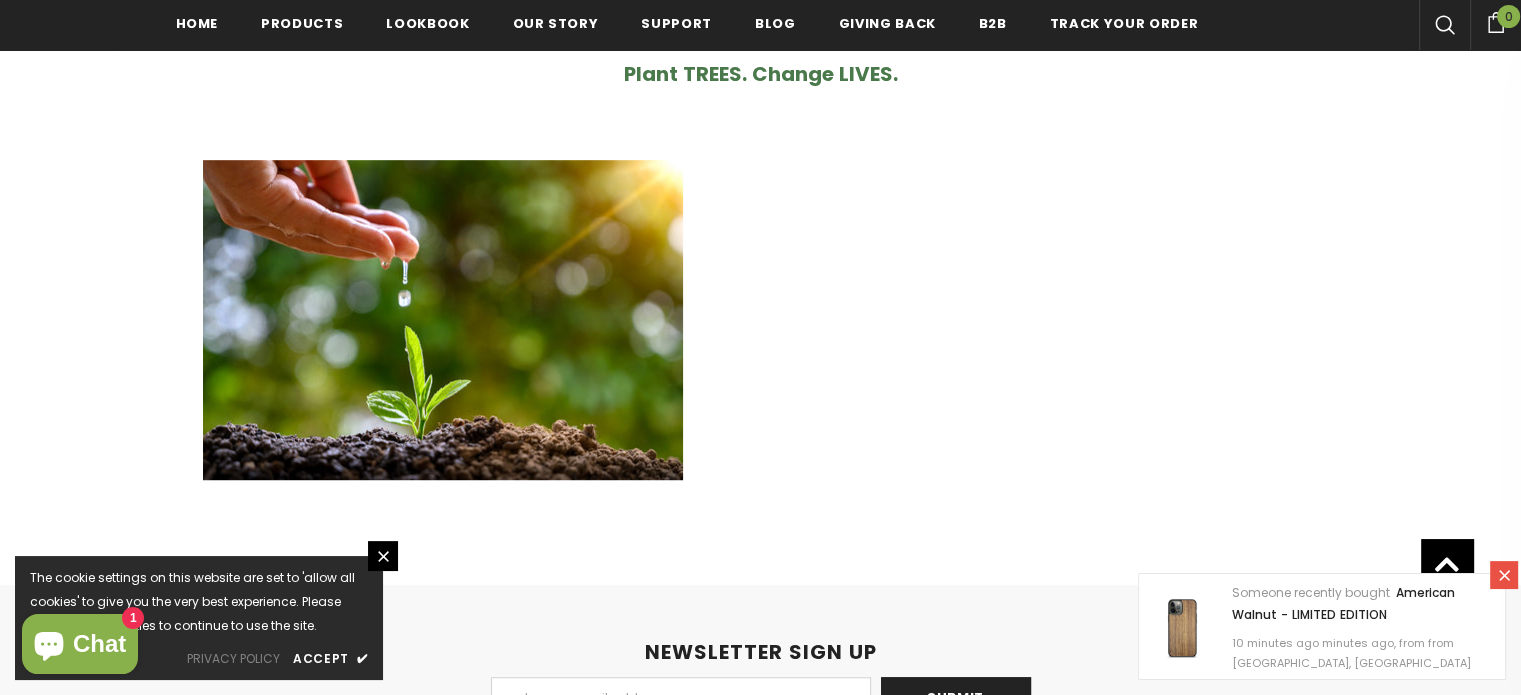 click 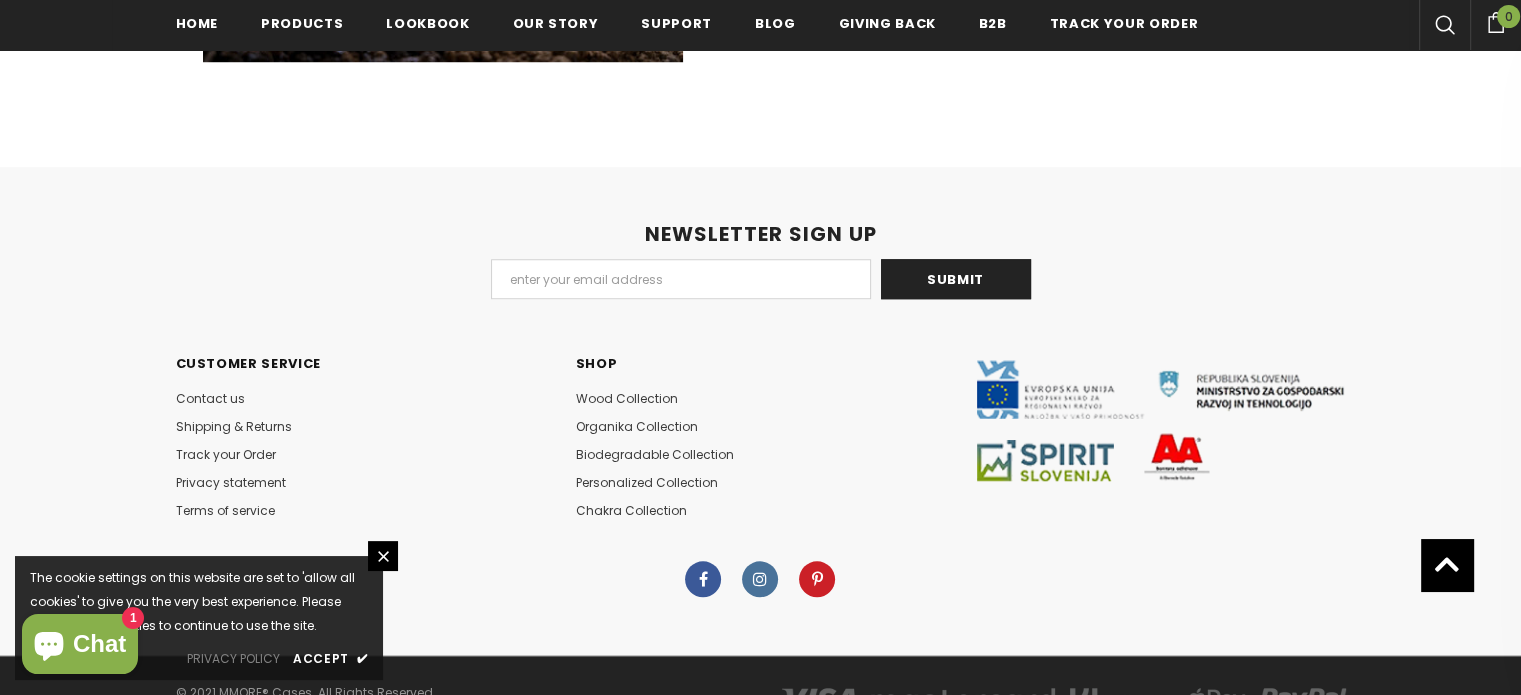 scroll, scrollTop: 1616, scrollLeft: 0, axis: vertical 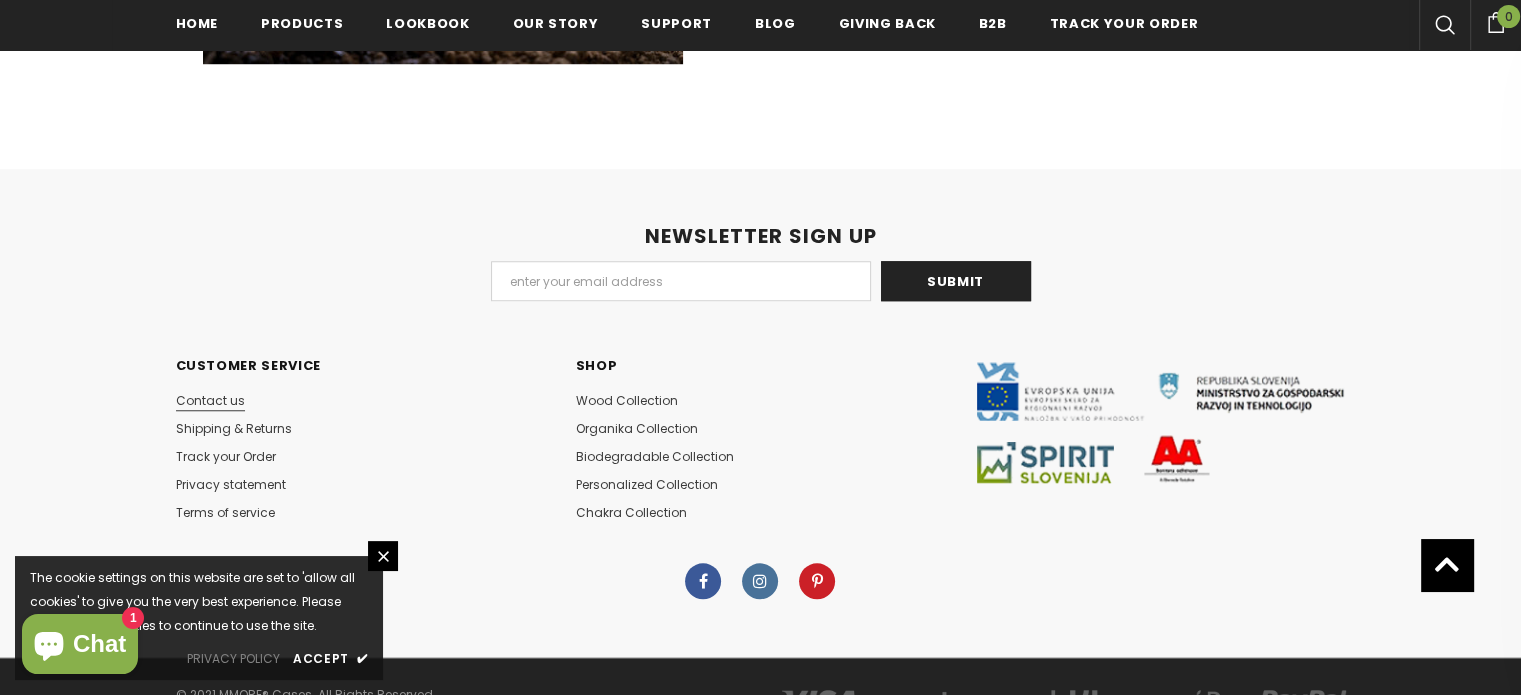click on "Contact us" at bounding box center (210, 400) 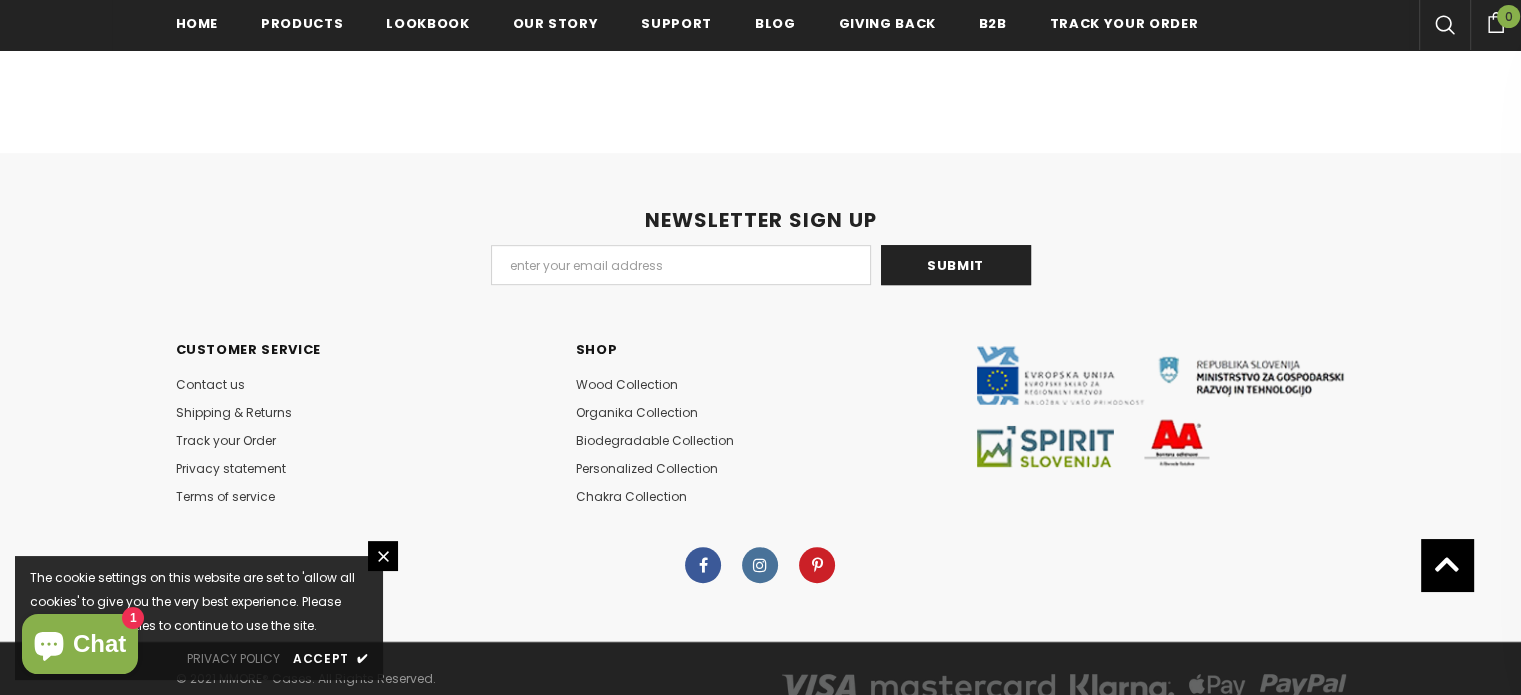 scroll, scrollTop: 1027, scrollLeft: 0, axis: vertical 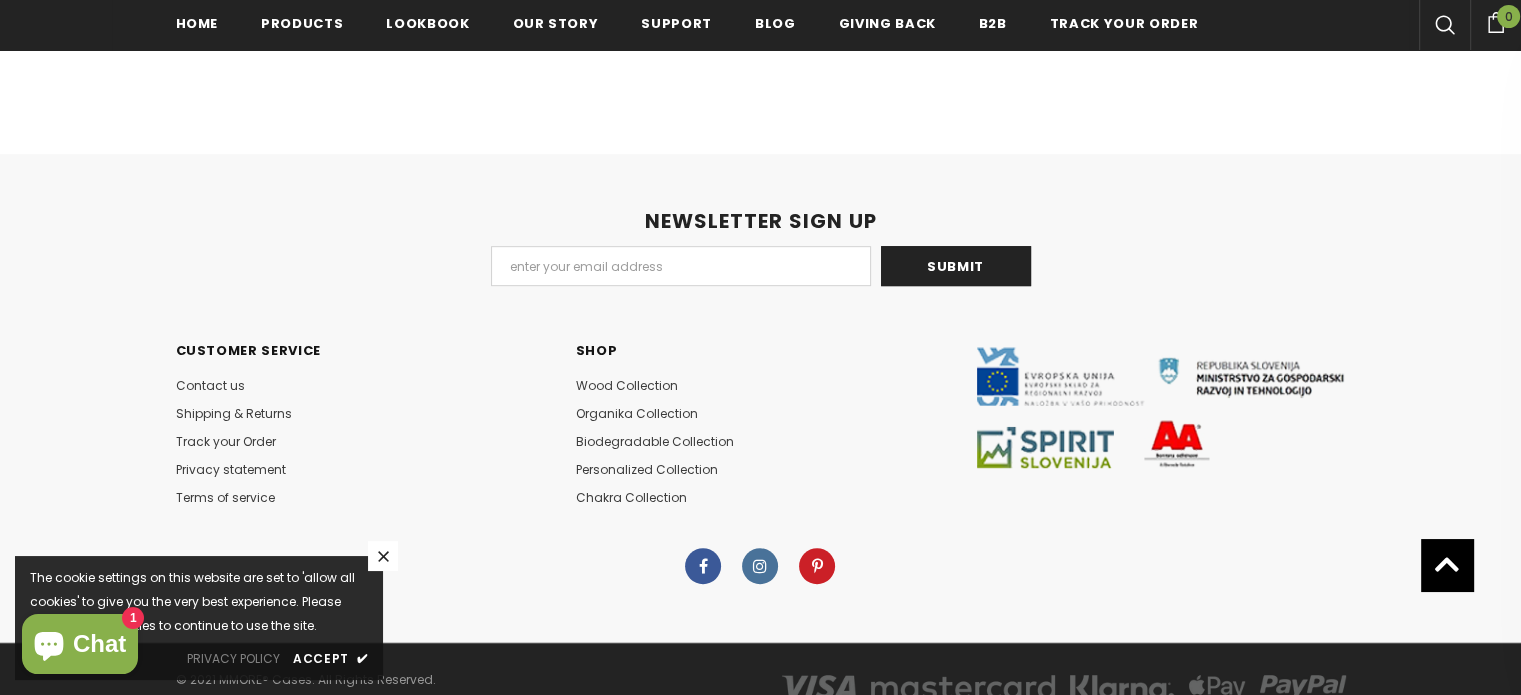 click 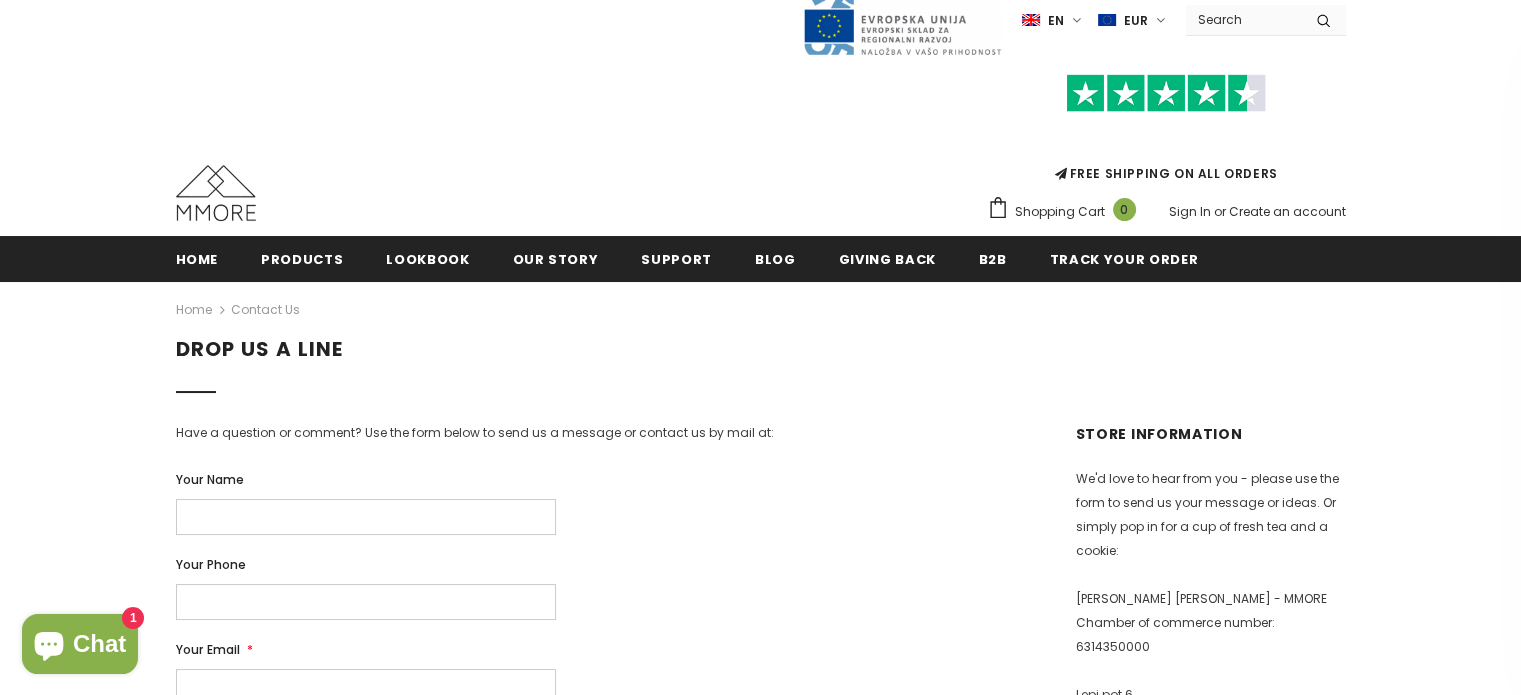 scroll, scrollTop: 0, scrollLeft: 0, axis: both 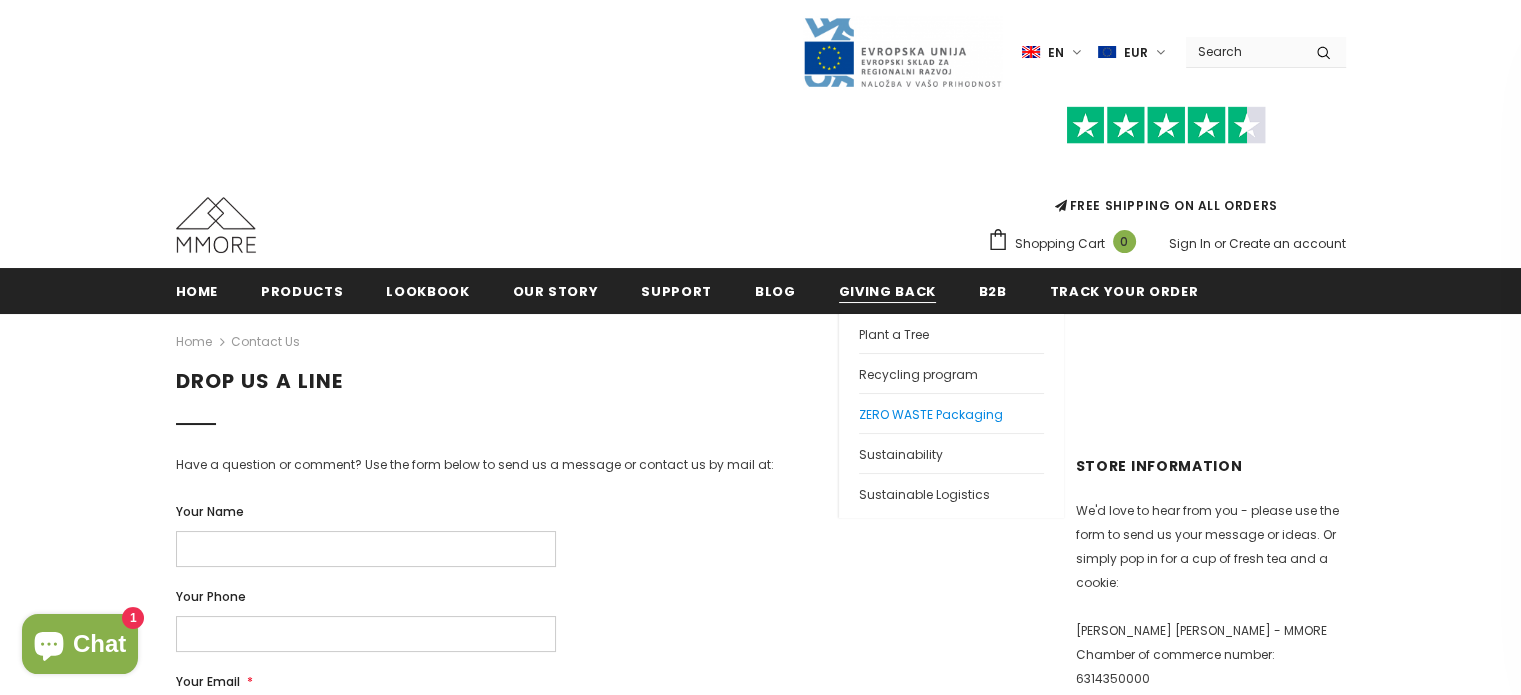 click on "ZERO WASTE Packaging" at bounding box center (931, 414) 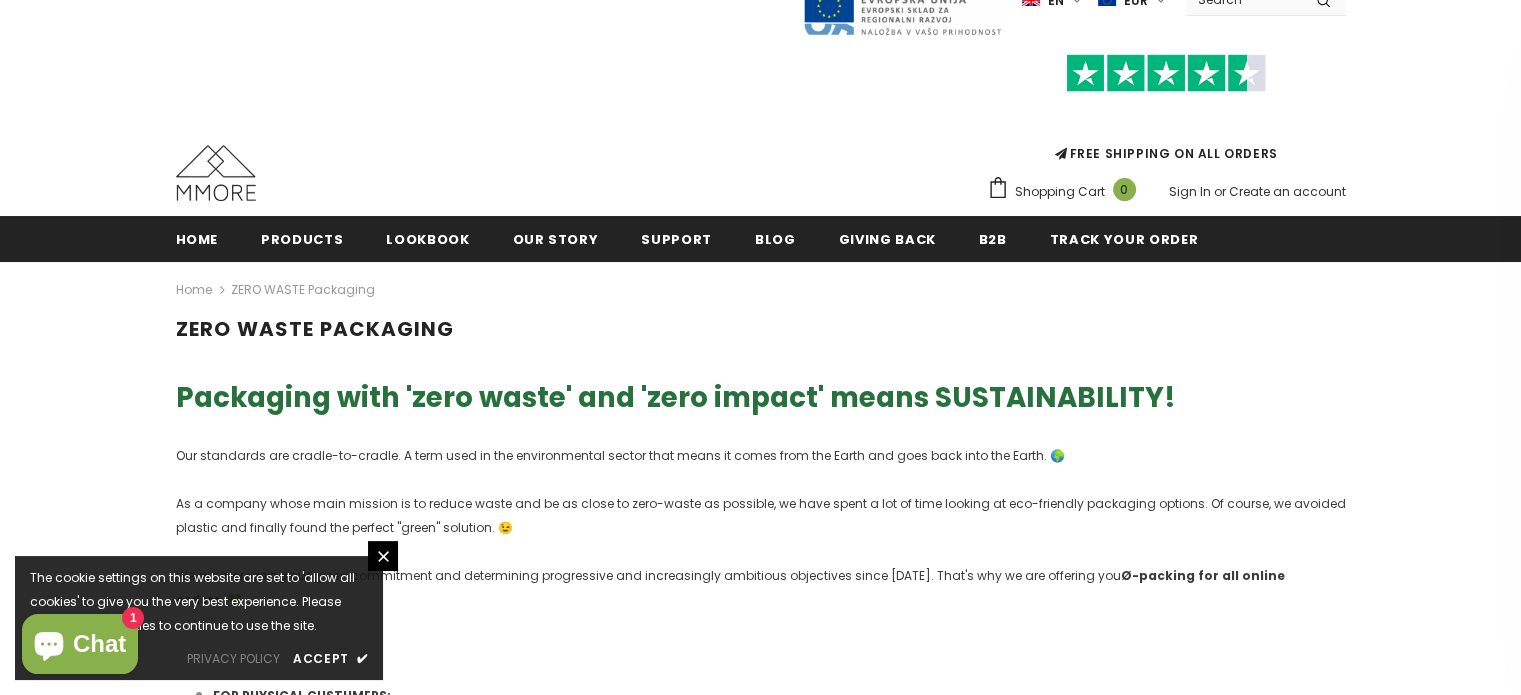 scroll, scrollTop: 0, scrollLeft: 0, axis: both 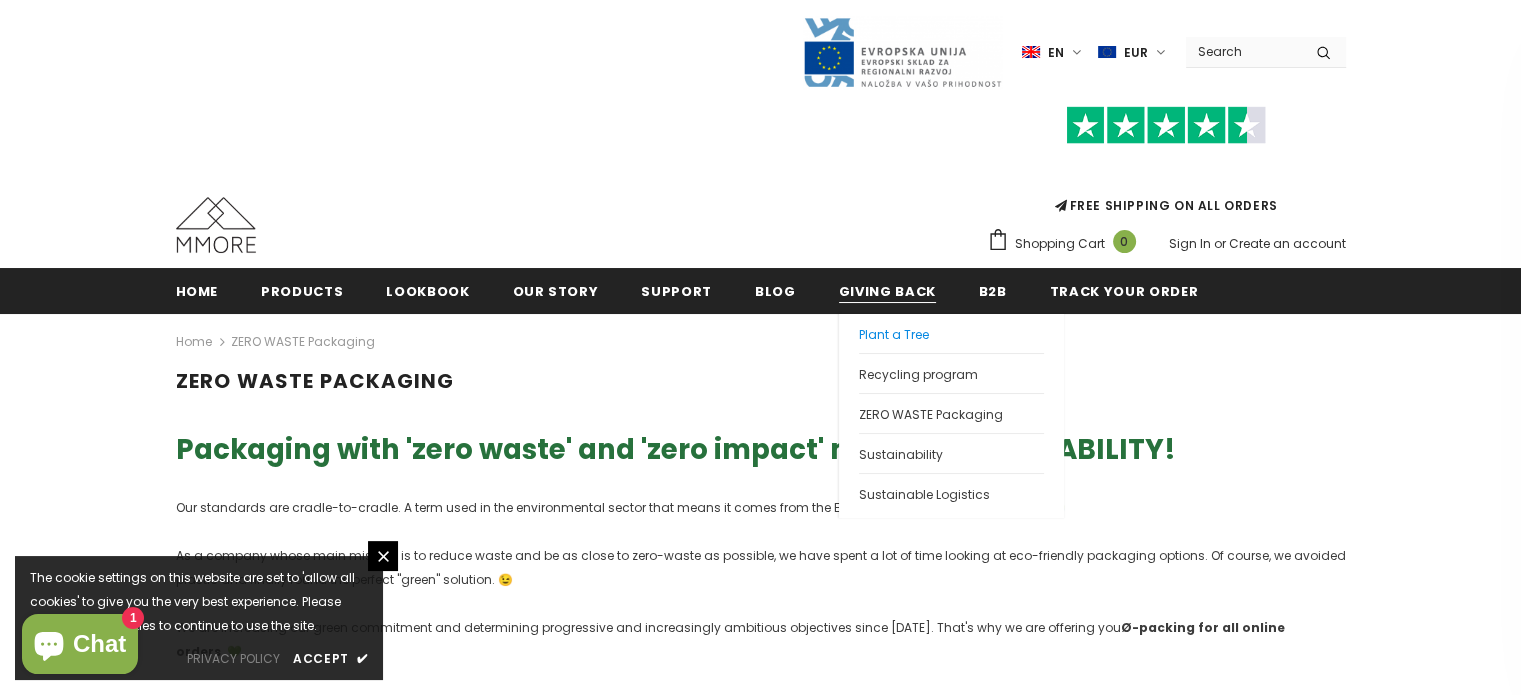 click on "Plant a Tree" at bounding box center (894, 334) 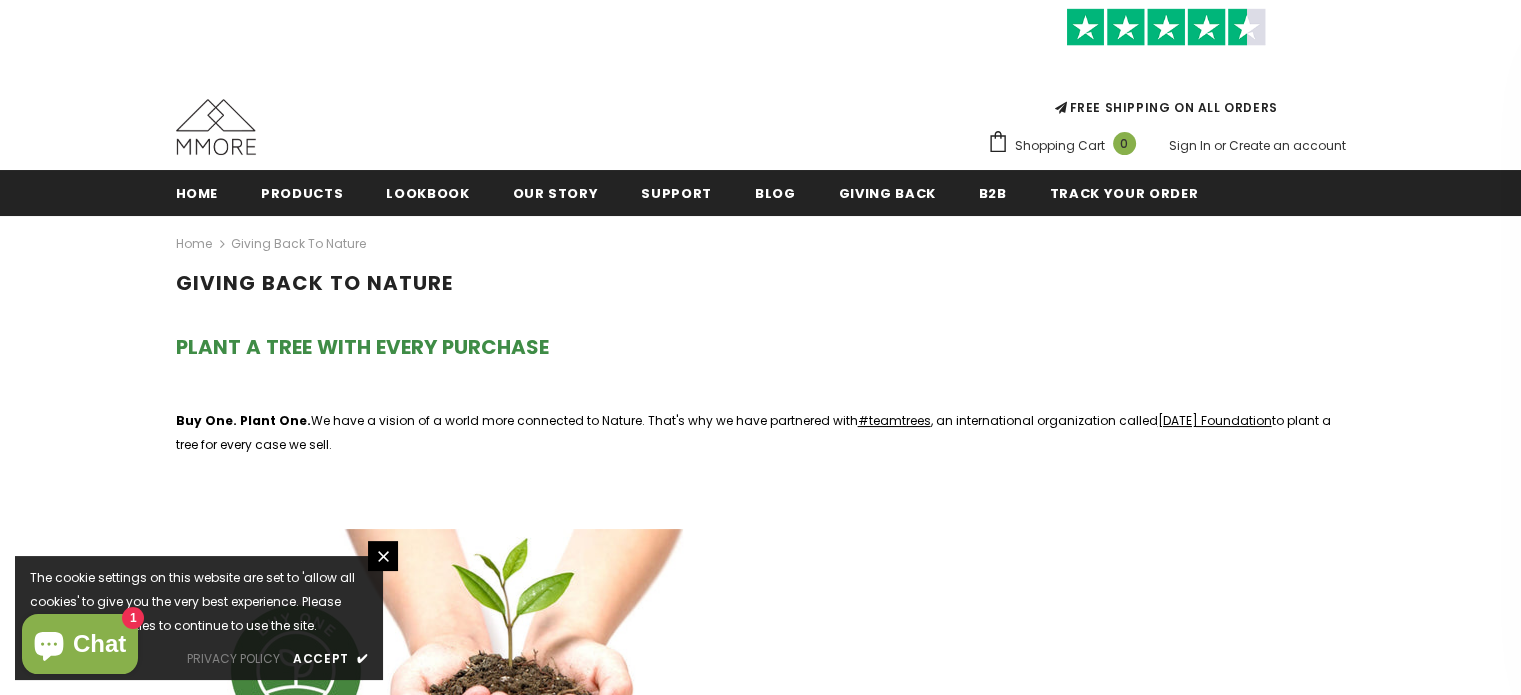 scroll, scrollTop: 102, scrollLeft: 0, axis: vertical 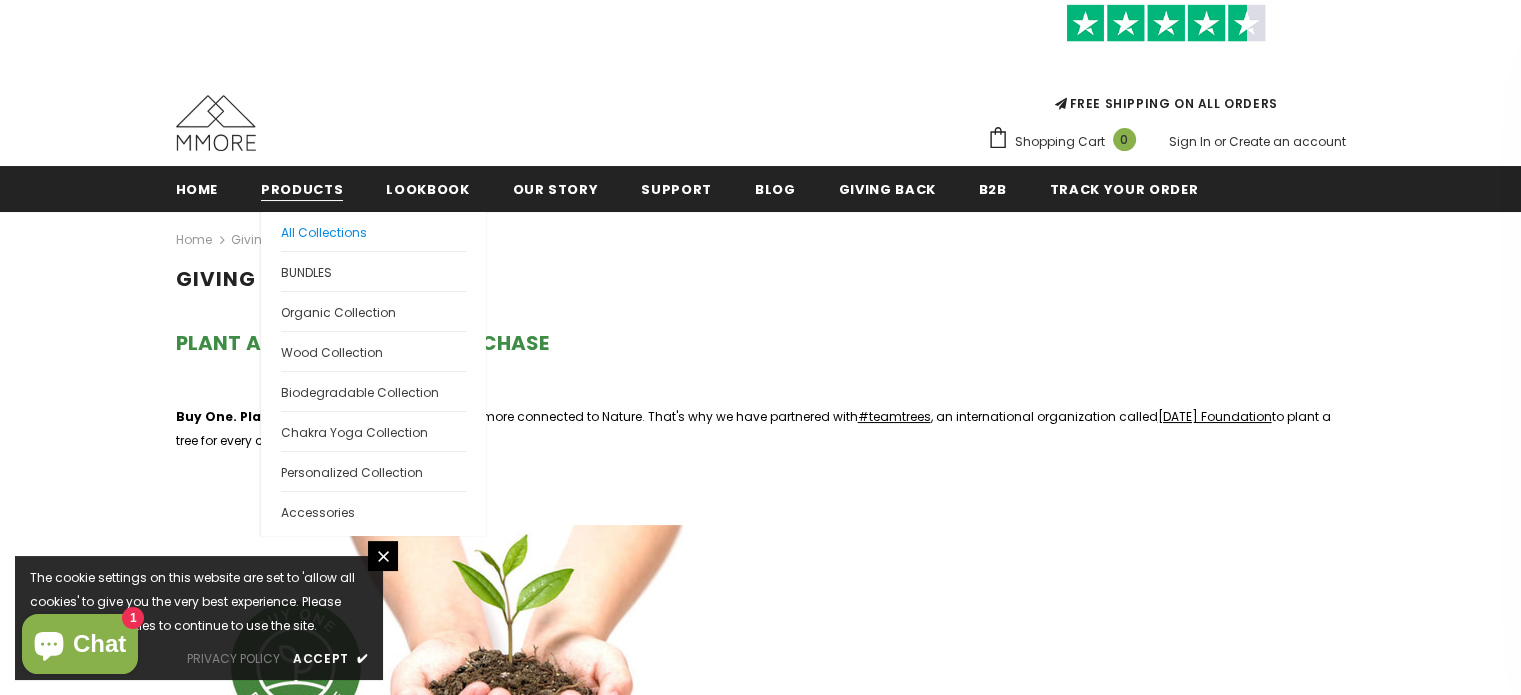 click on "All Collections" at bounding box center [373, 231] 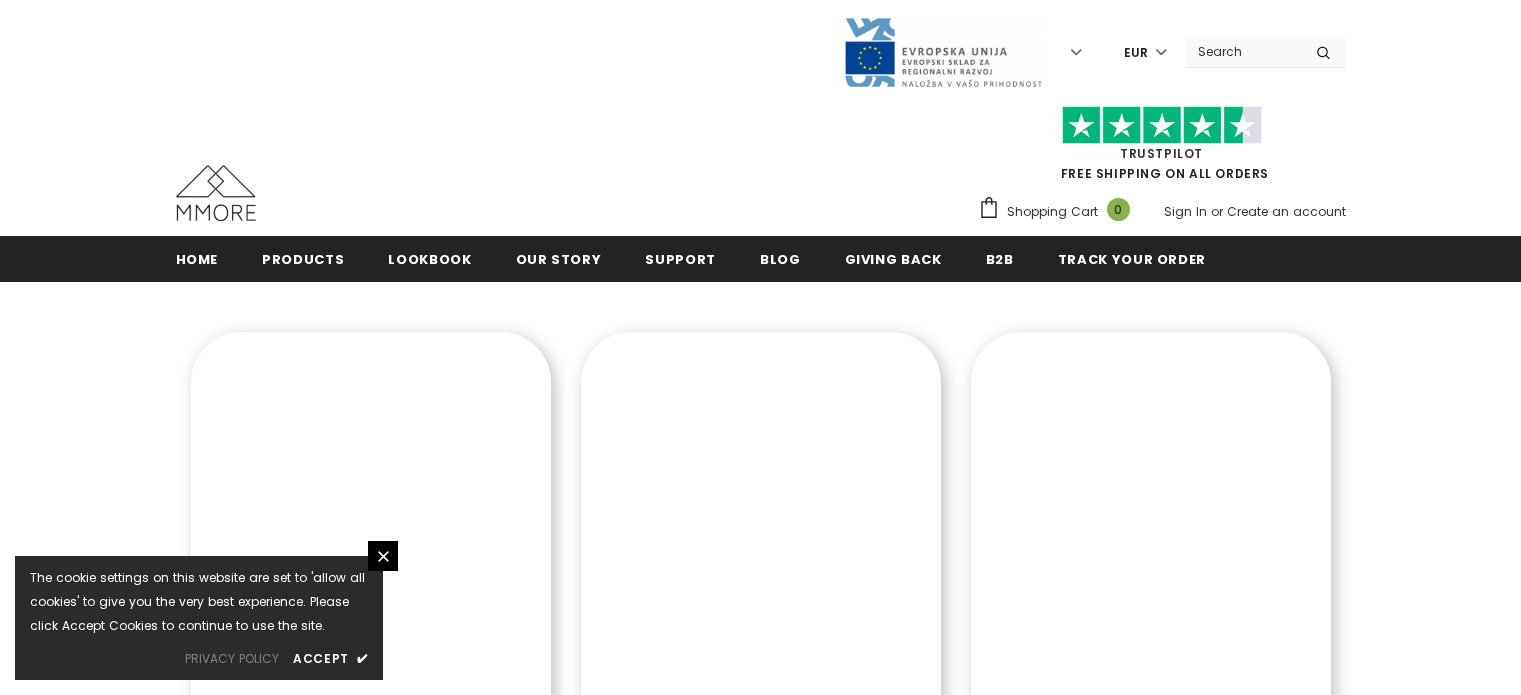scroll, scrollTop: 0, scrollLeft: 0, axis: both 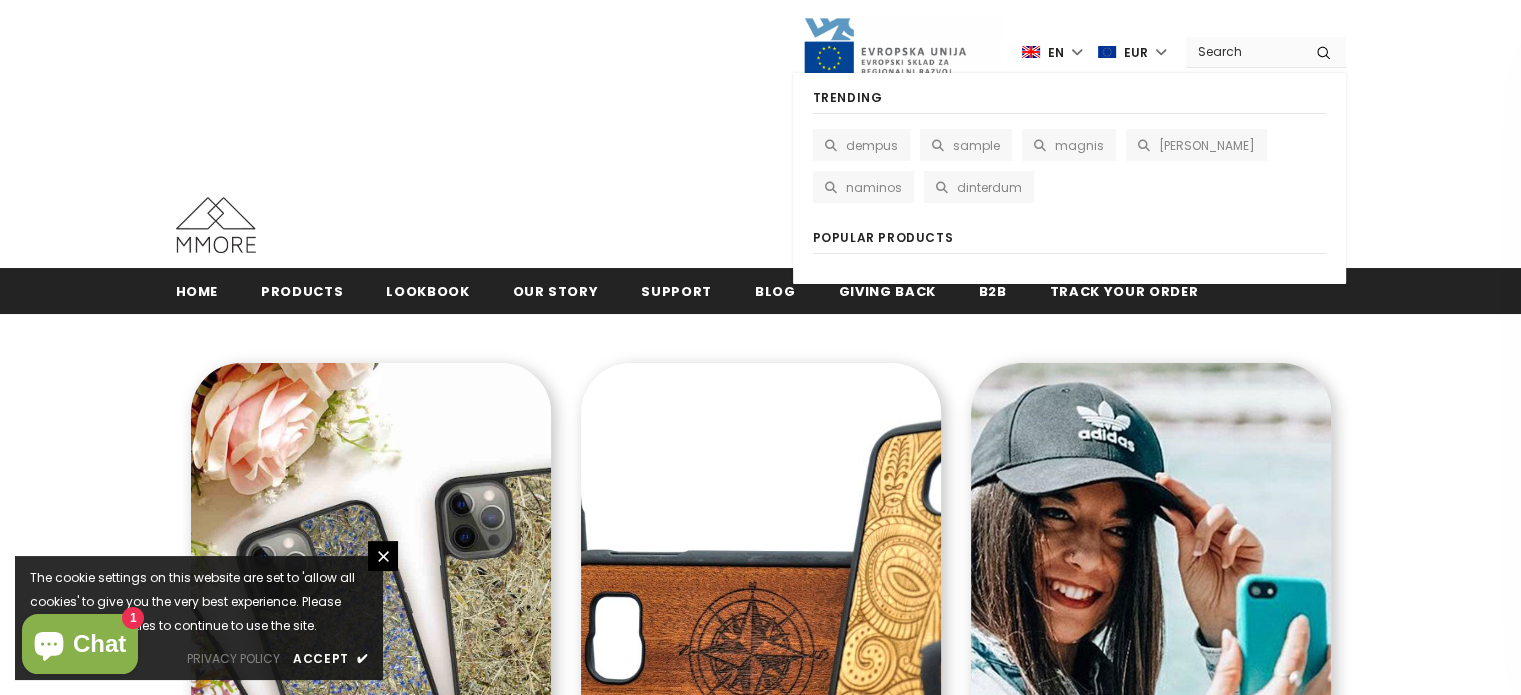 click at bounding box center (1243, 51) 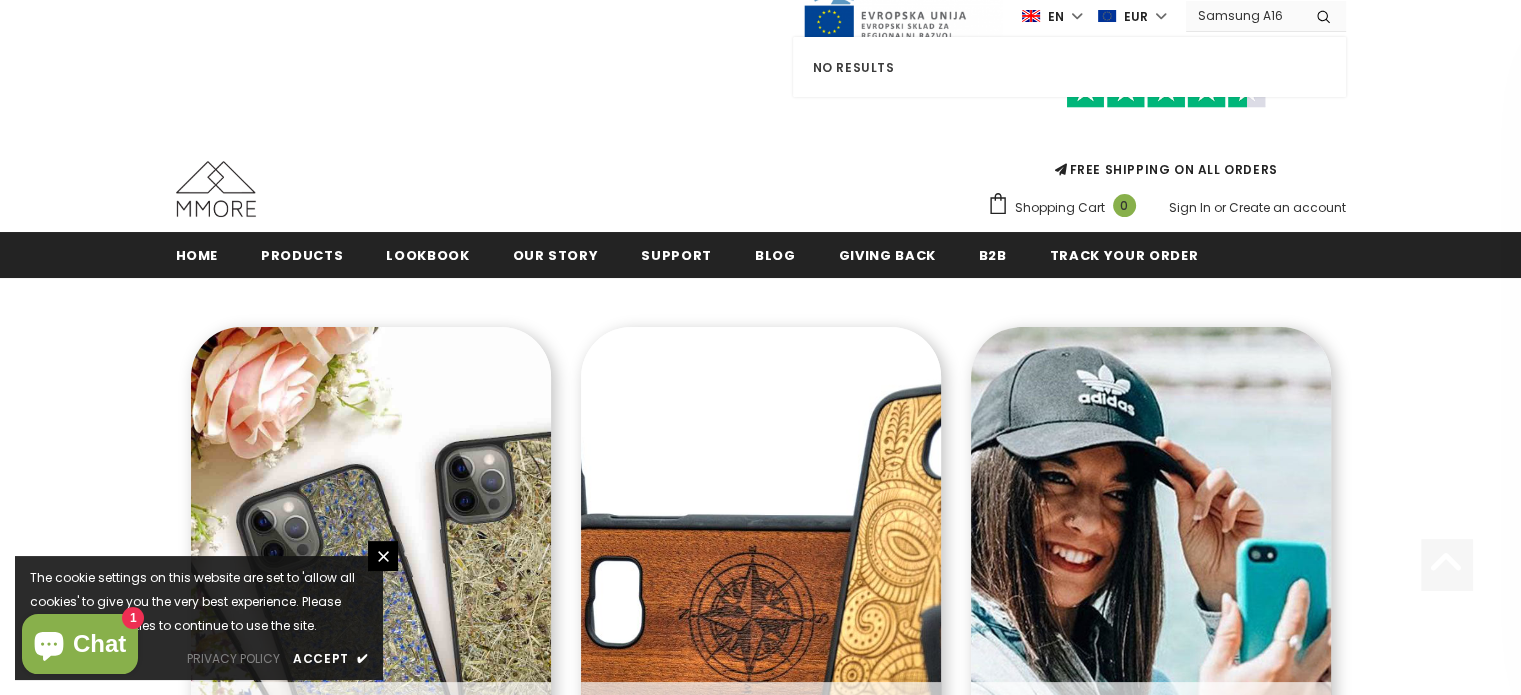 scroll, scrollTop: 0, scrollLeft: 0, axis: both 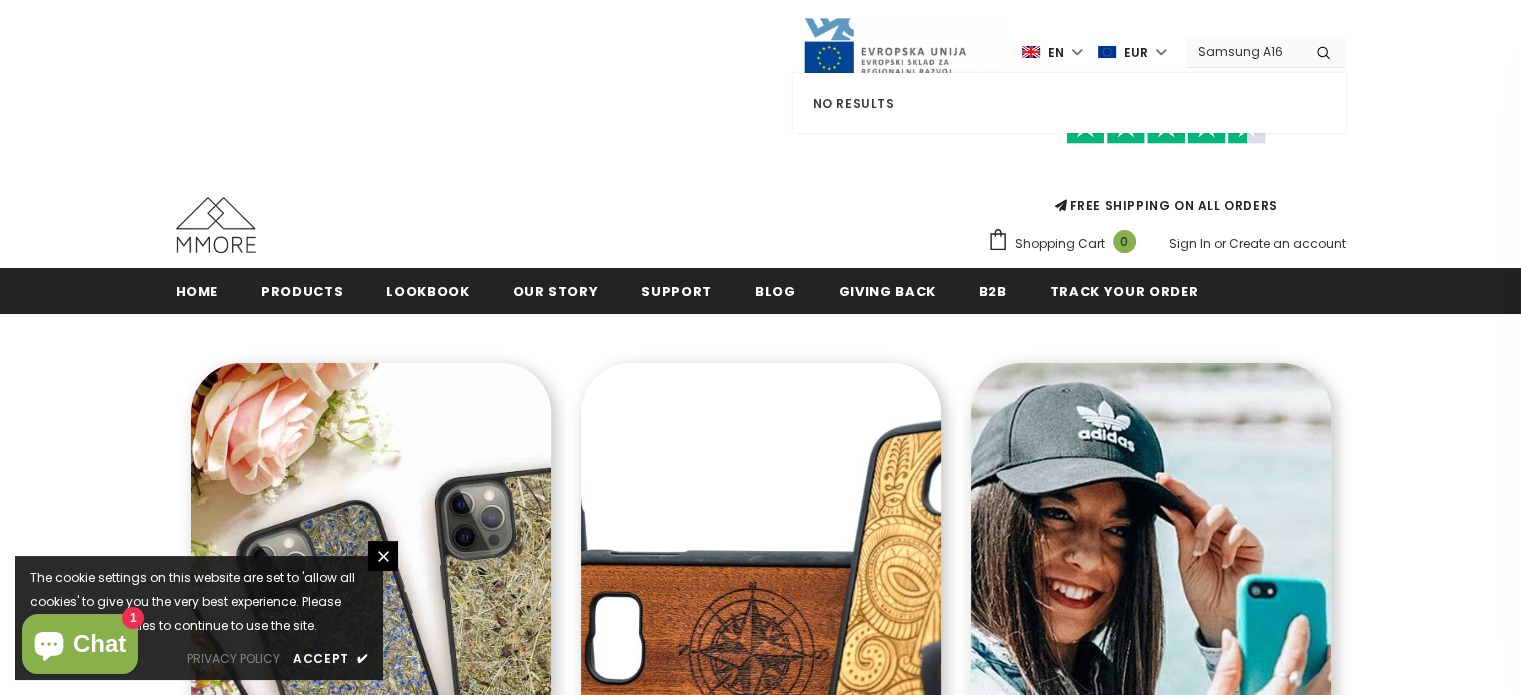 type on "Samsung A16" 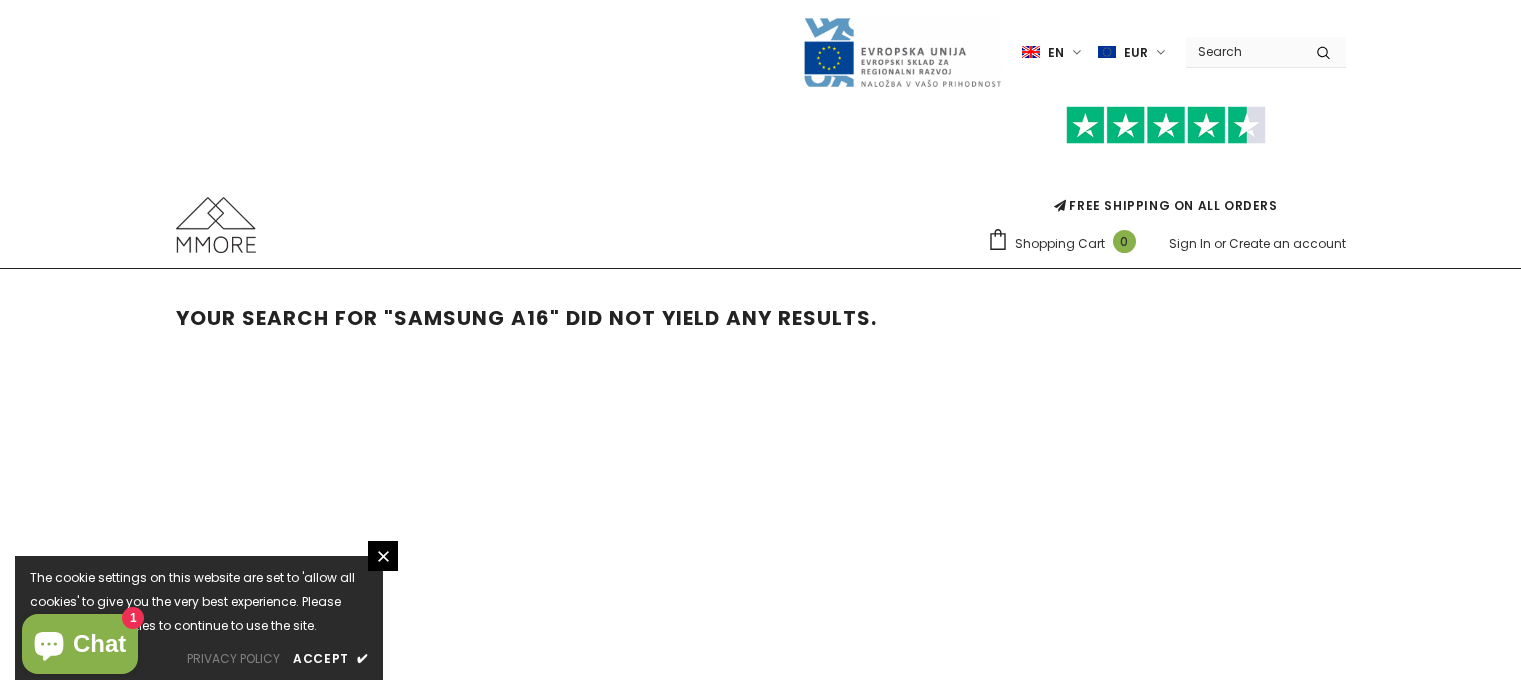 scroll, scrollTop: 0, scrollLeft: 0, axis: both 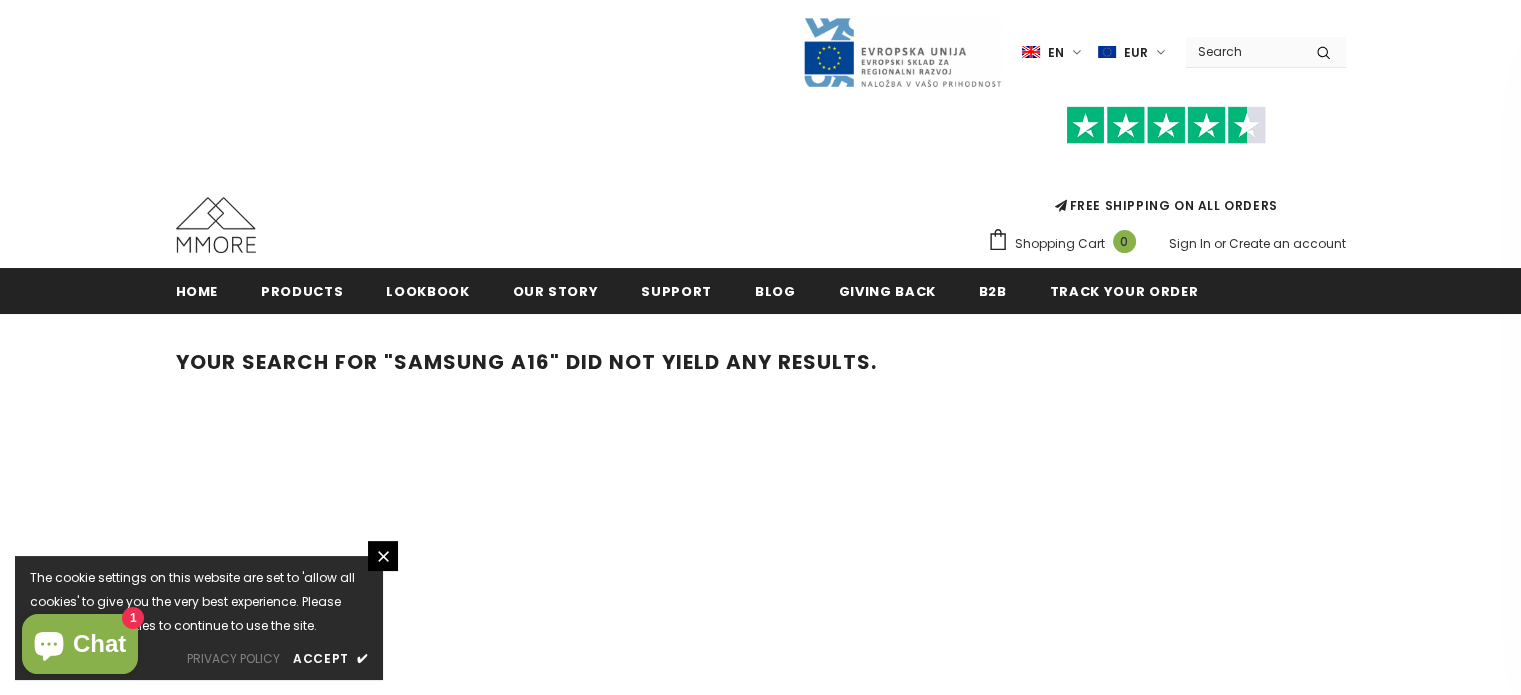 click on ""Samsung A16"" at bounding box center (472, 362) 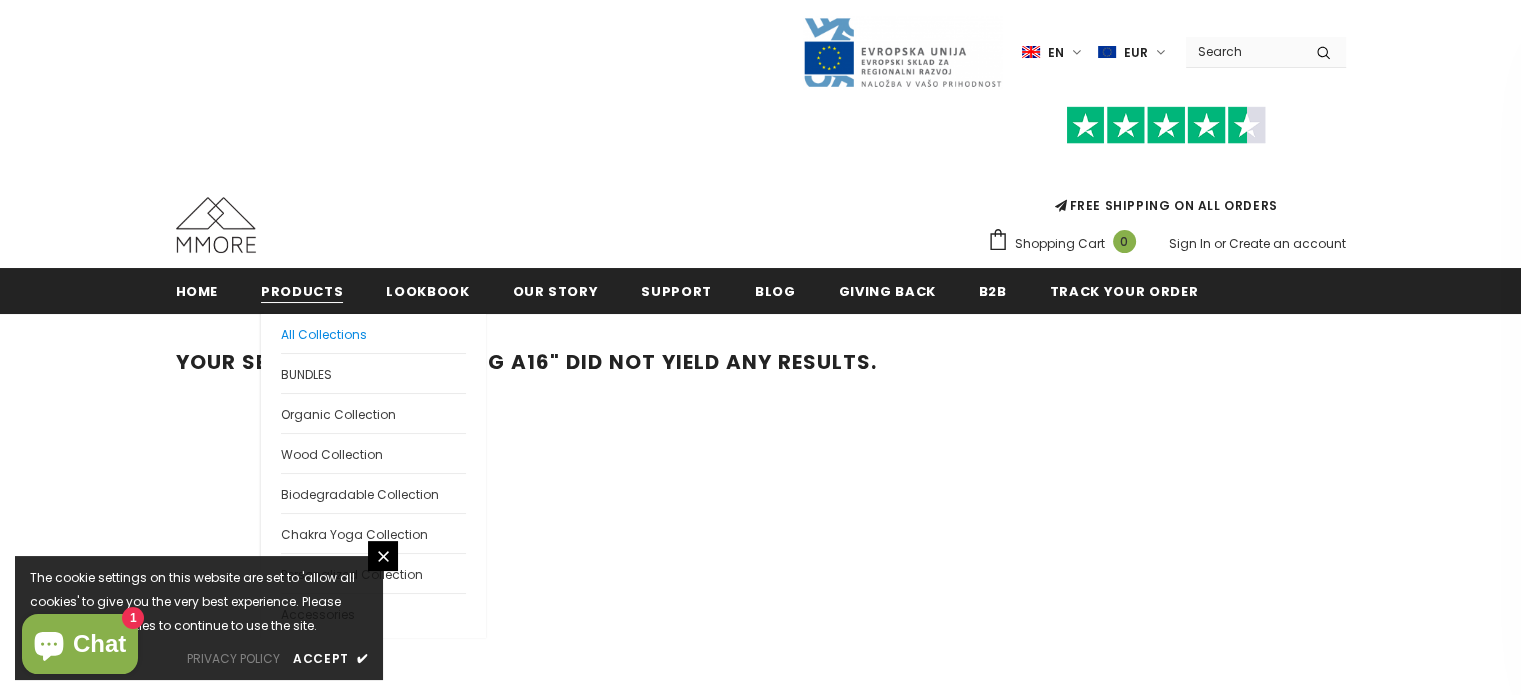 click on "All Collections" at bounding box center (324, 334) 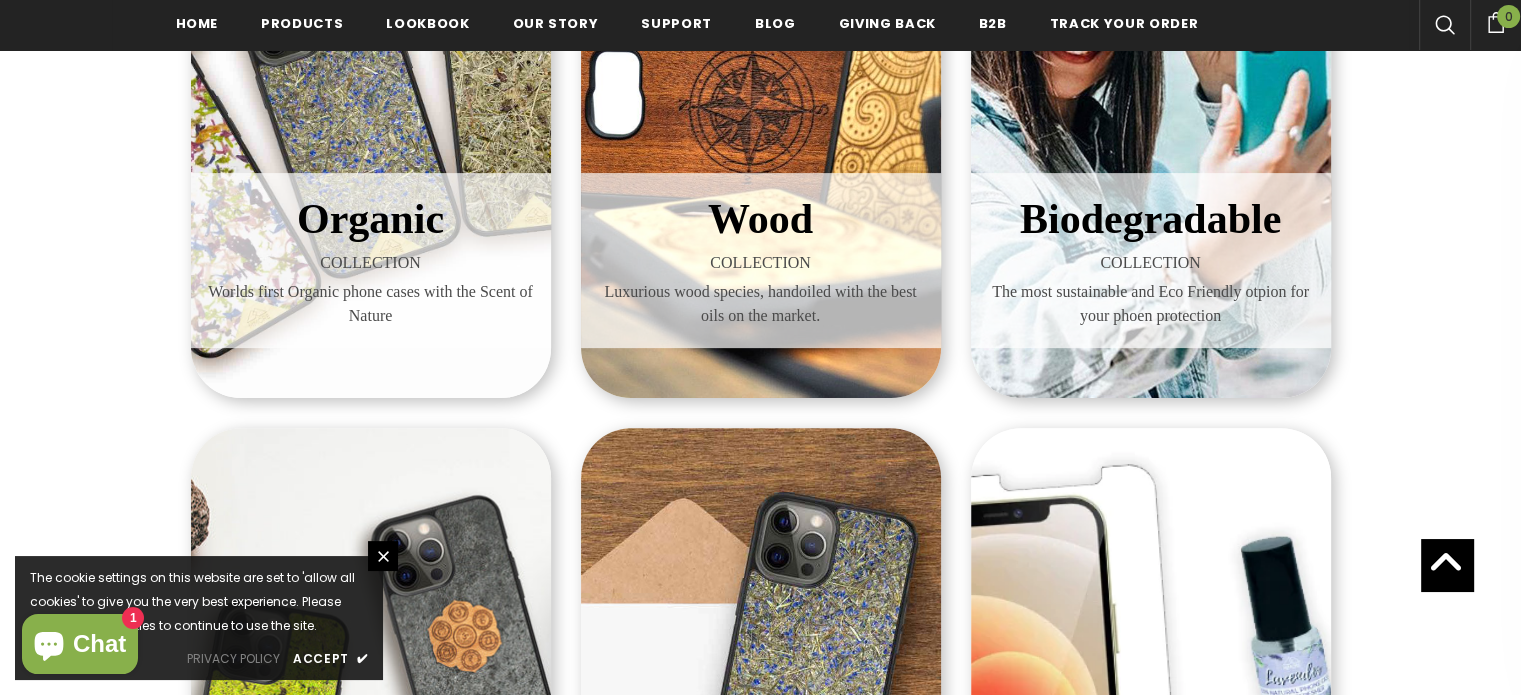 scroll, scrollTop: 548, scrollLeft: 0, axis: vertical 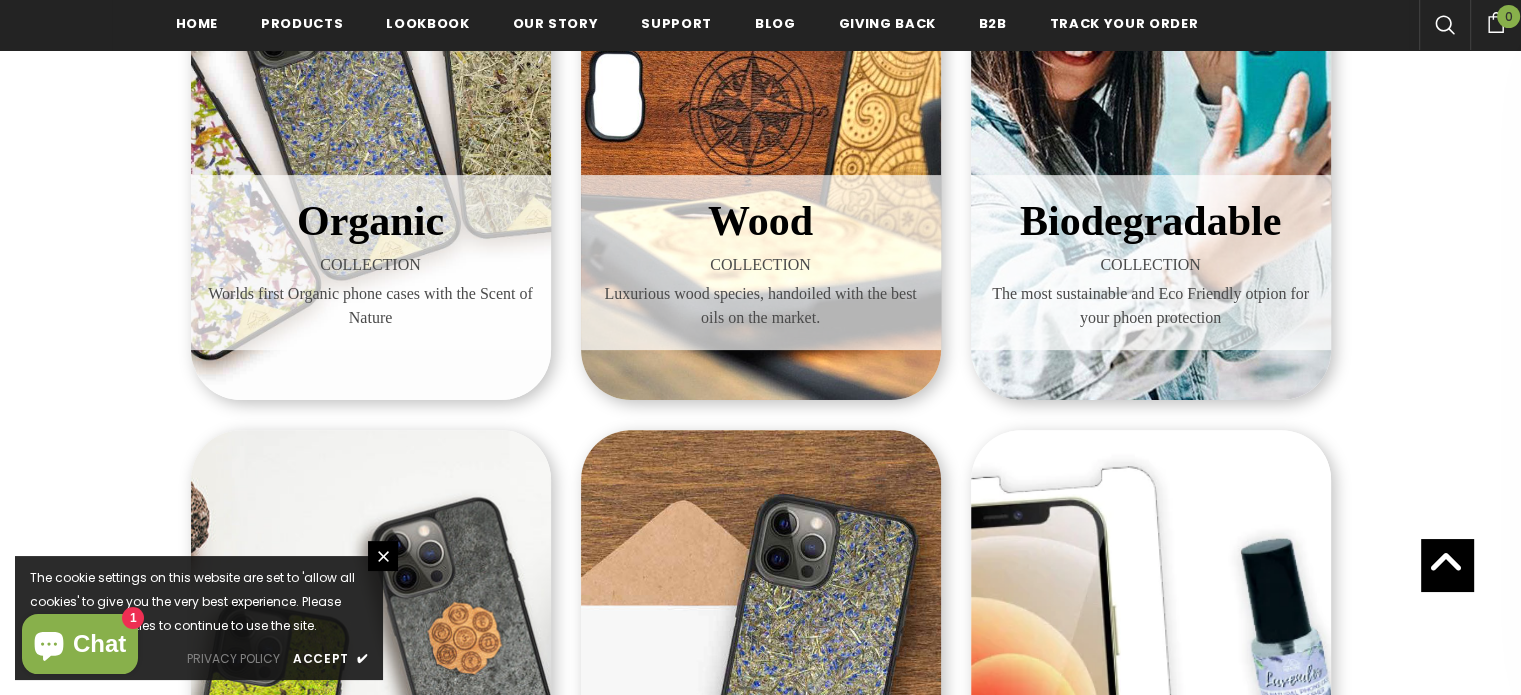 click on "Wood COLLECTION Luxurious wood species, handoiled with the best oils on the market." at bounding box center (761, 262) 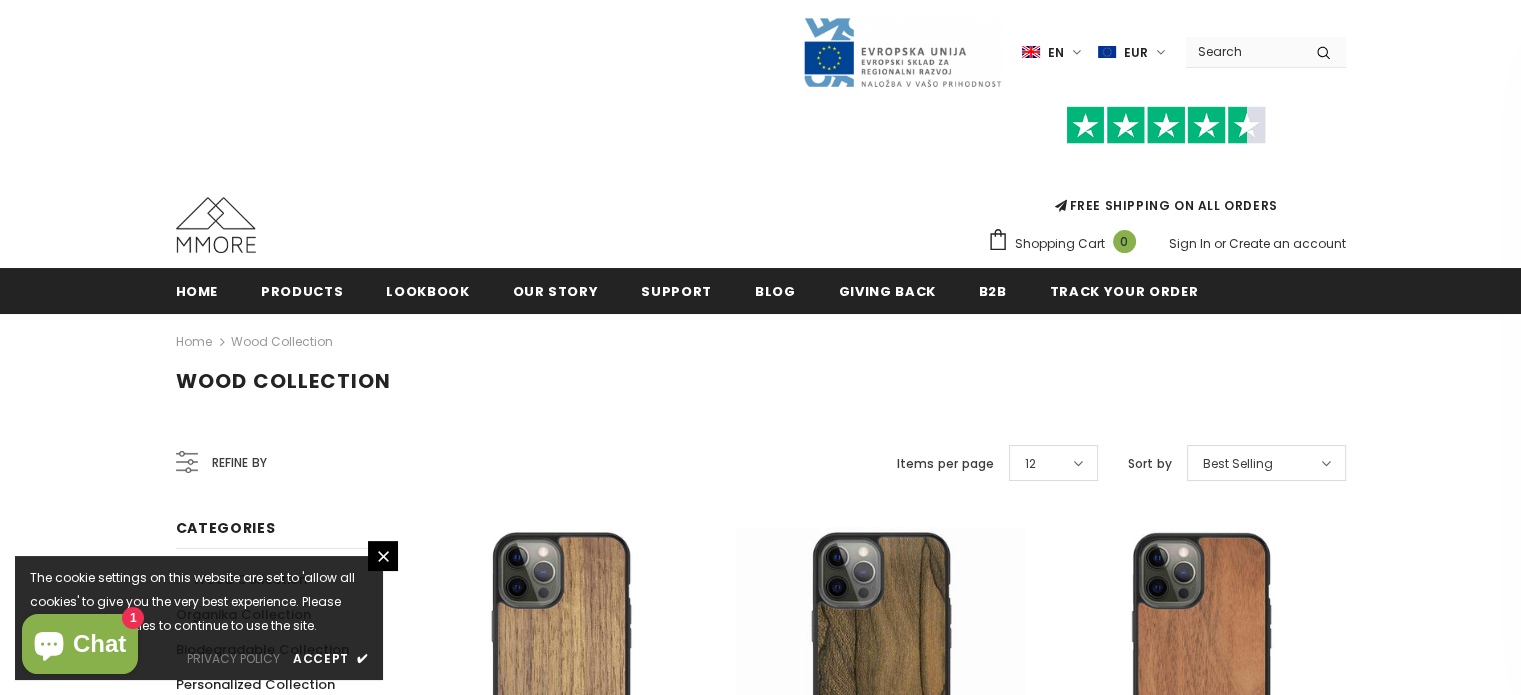 scroll, scrollTop: 0, scrollLeft: 0, axis: both 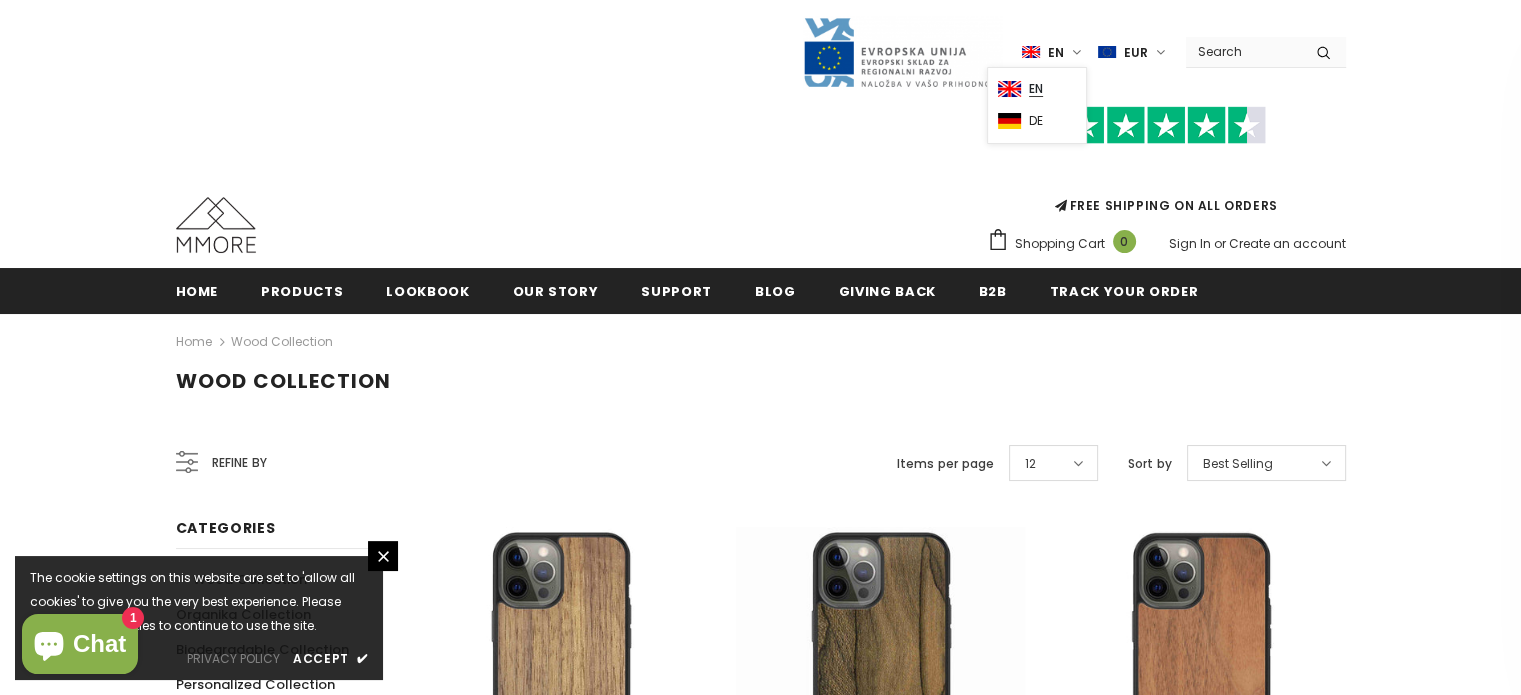 click on "en" at bounding box center [1036, 89] 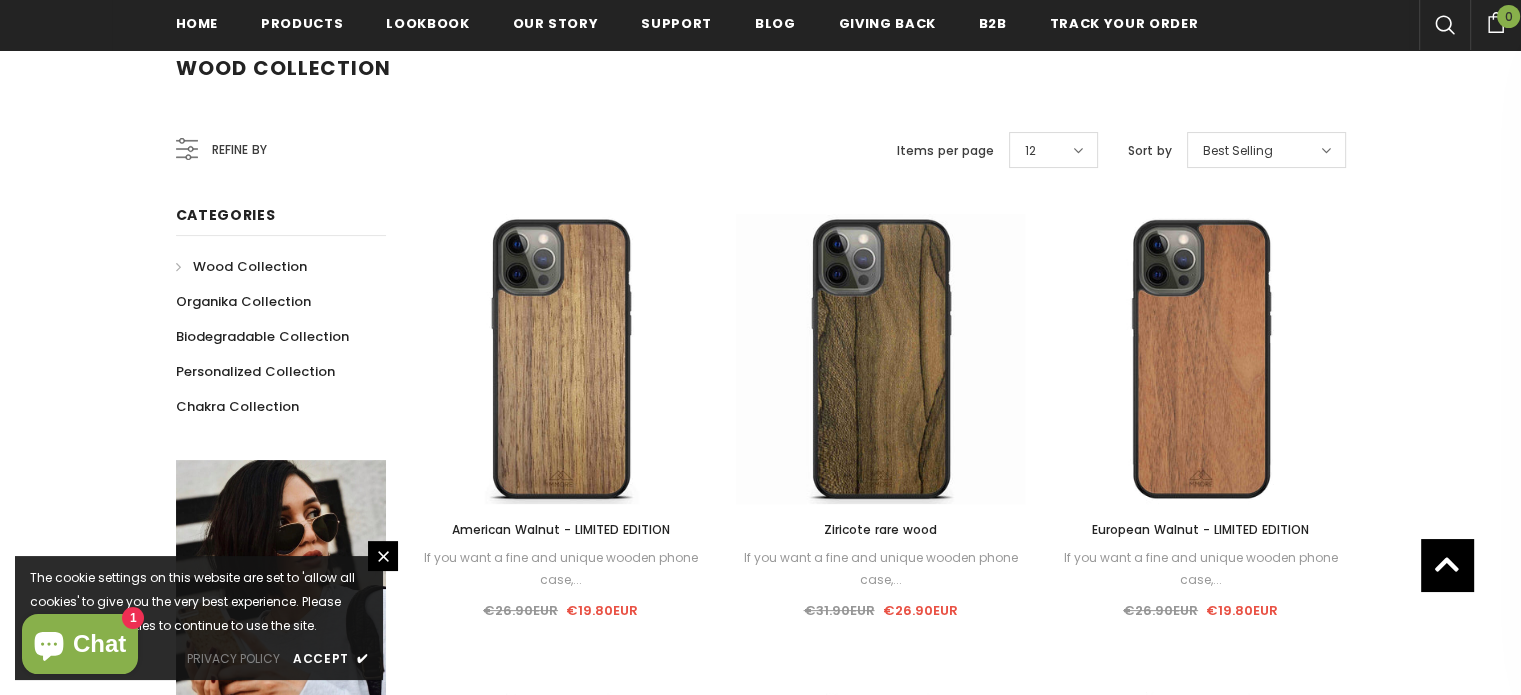 scroll, scrollTop: 319, scrollLeft: 0, axis: vertical 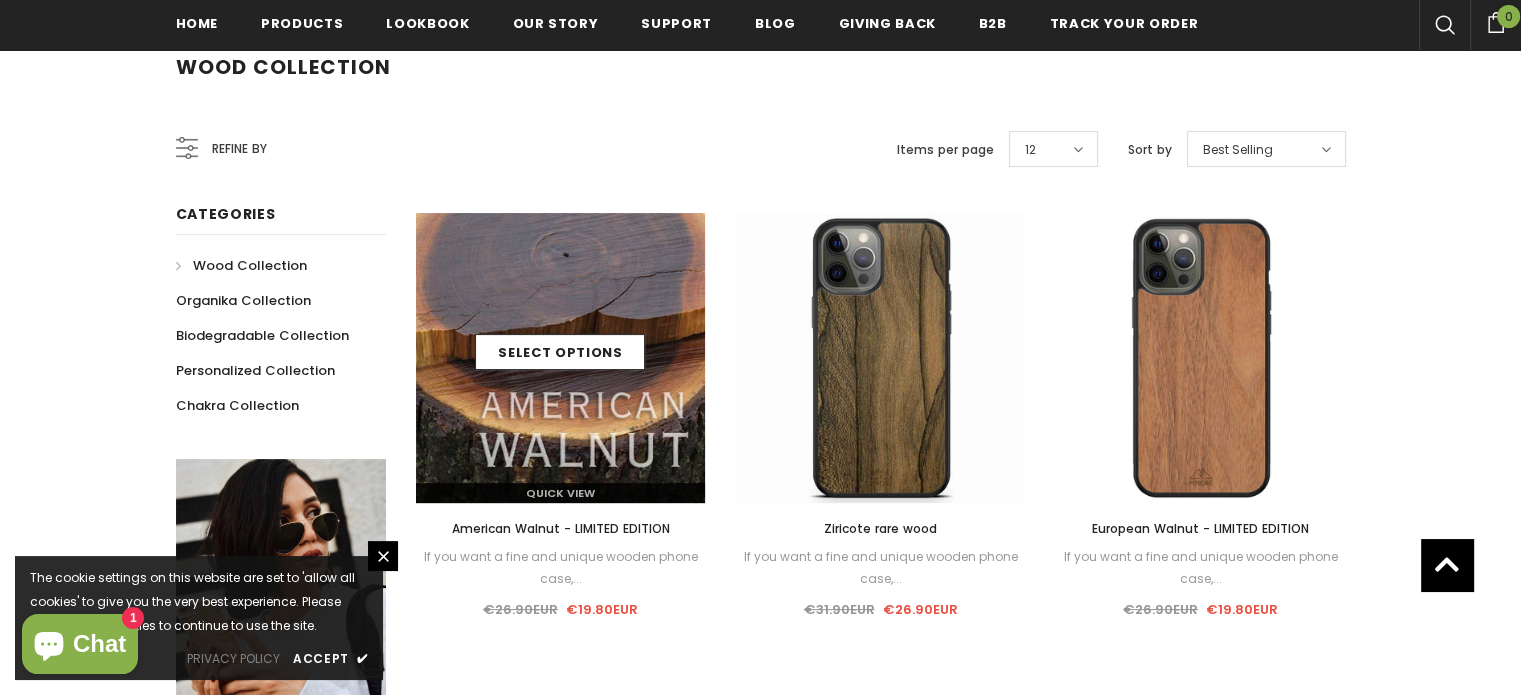 click at bounding box center (561, 358) 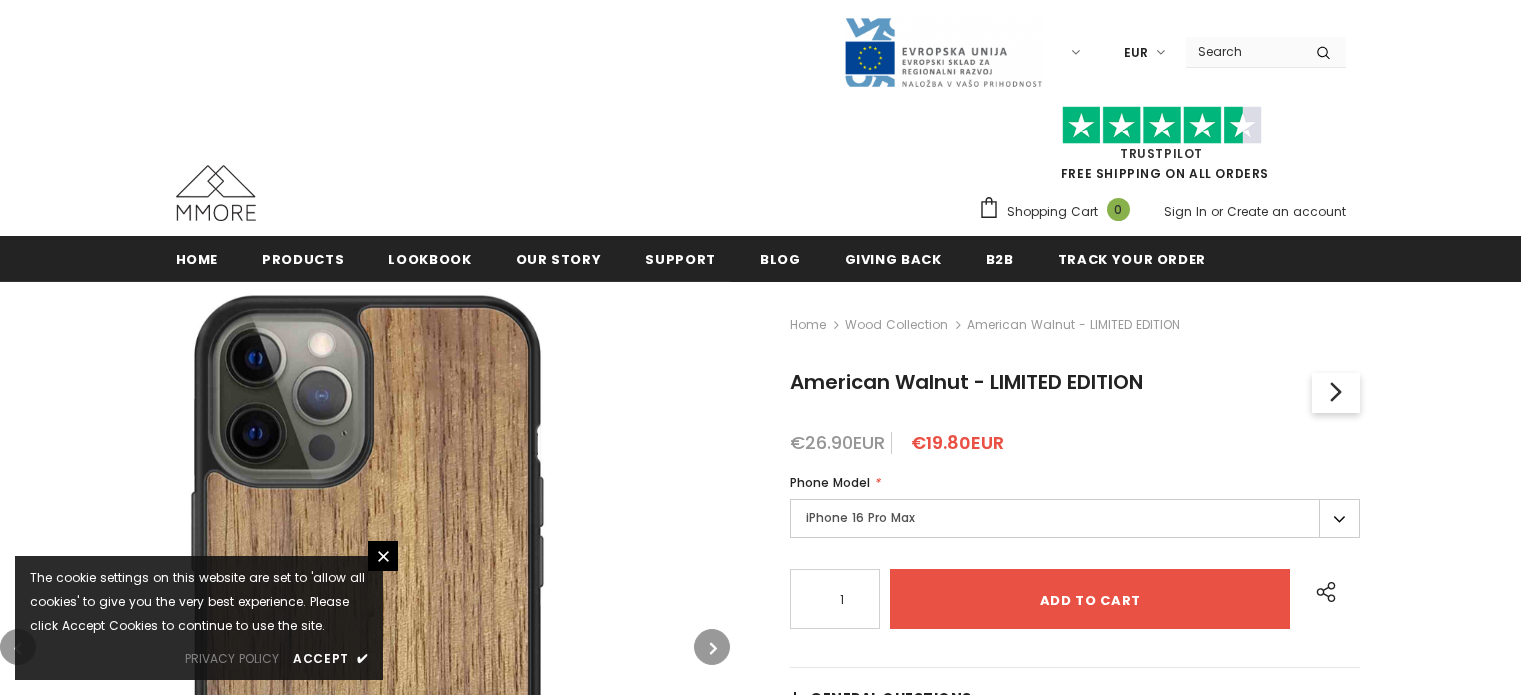 scroll, scrollTop: 0, scrollLeft: 0, axis: both 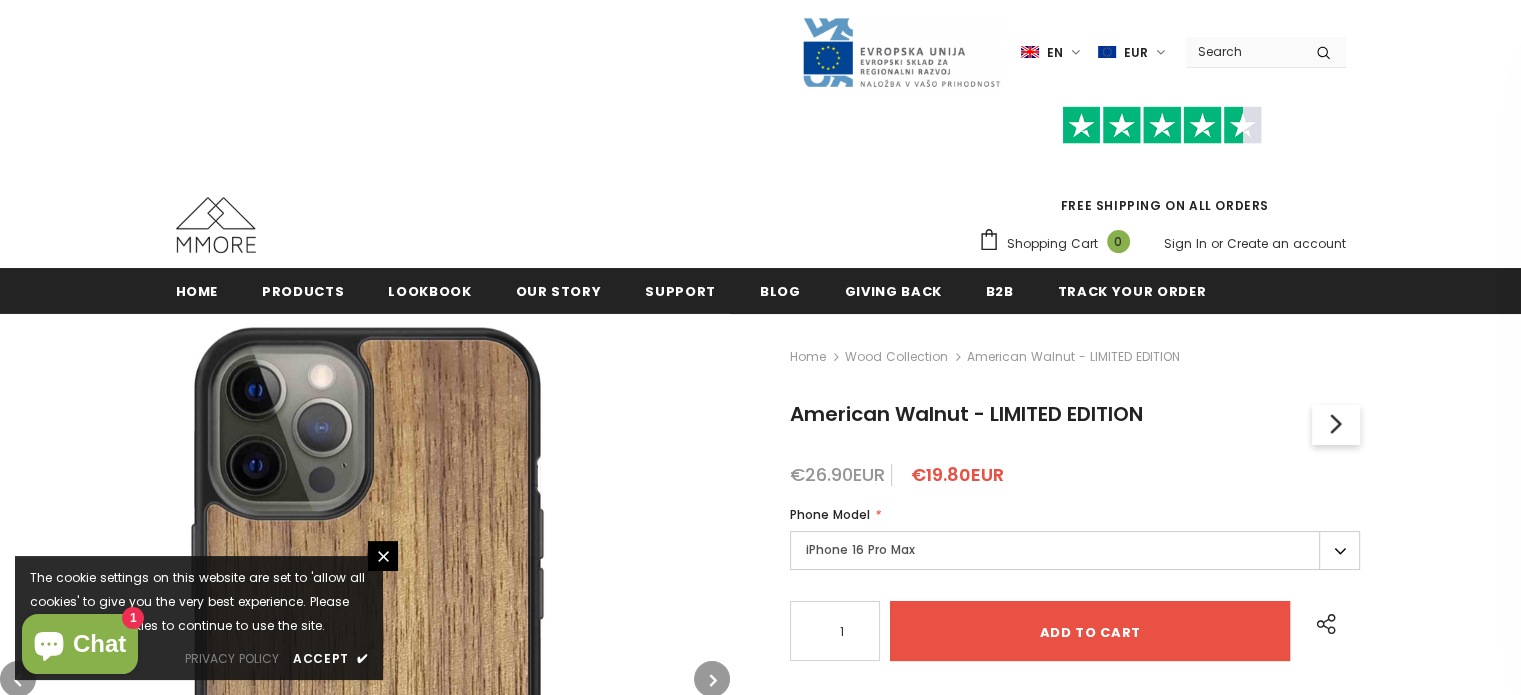 click on "iPhone 16 Pro Max" at bounding box center (1075, 550) 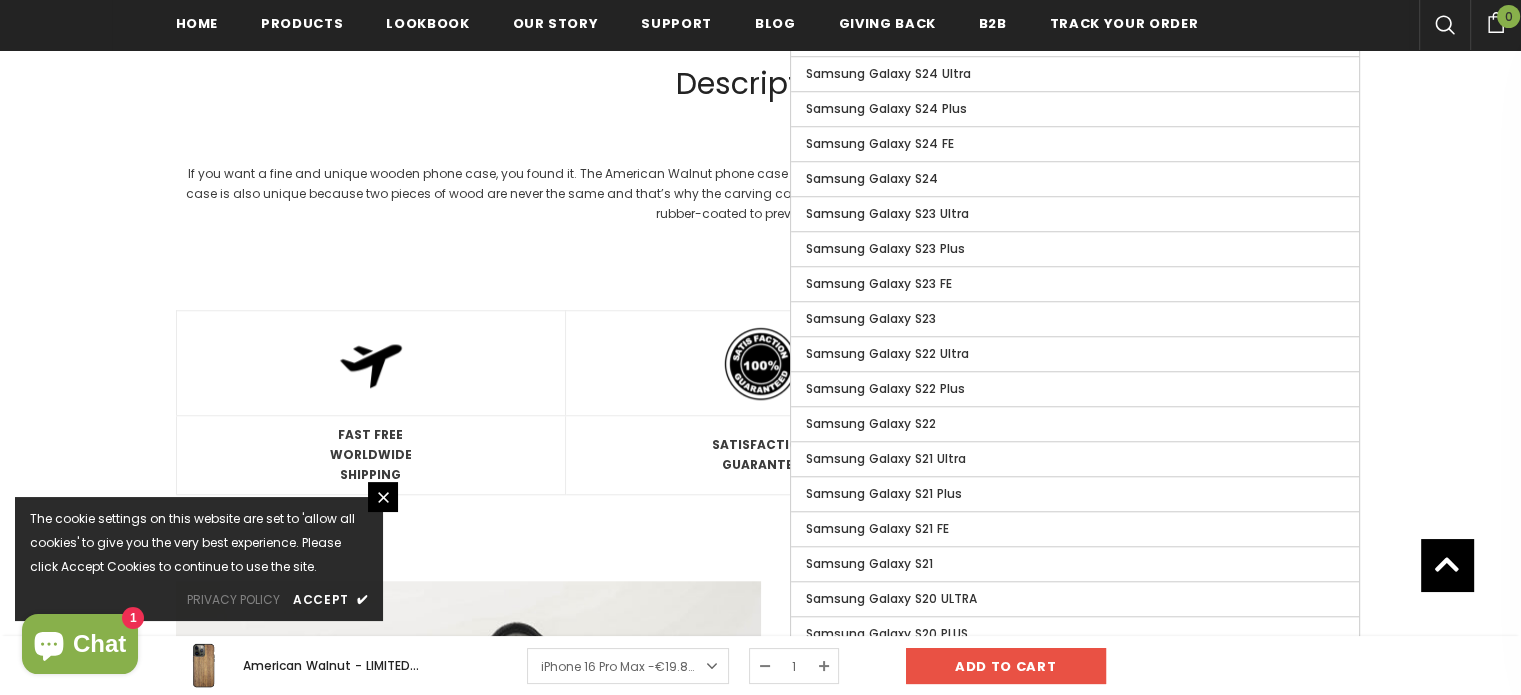 scroll, scrollTop: 1672, scrollLeft: 0, axis: vertical 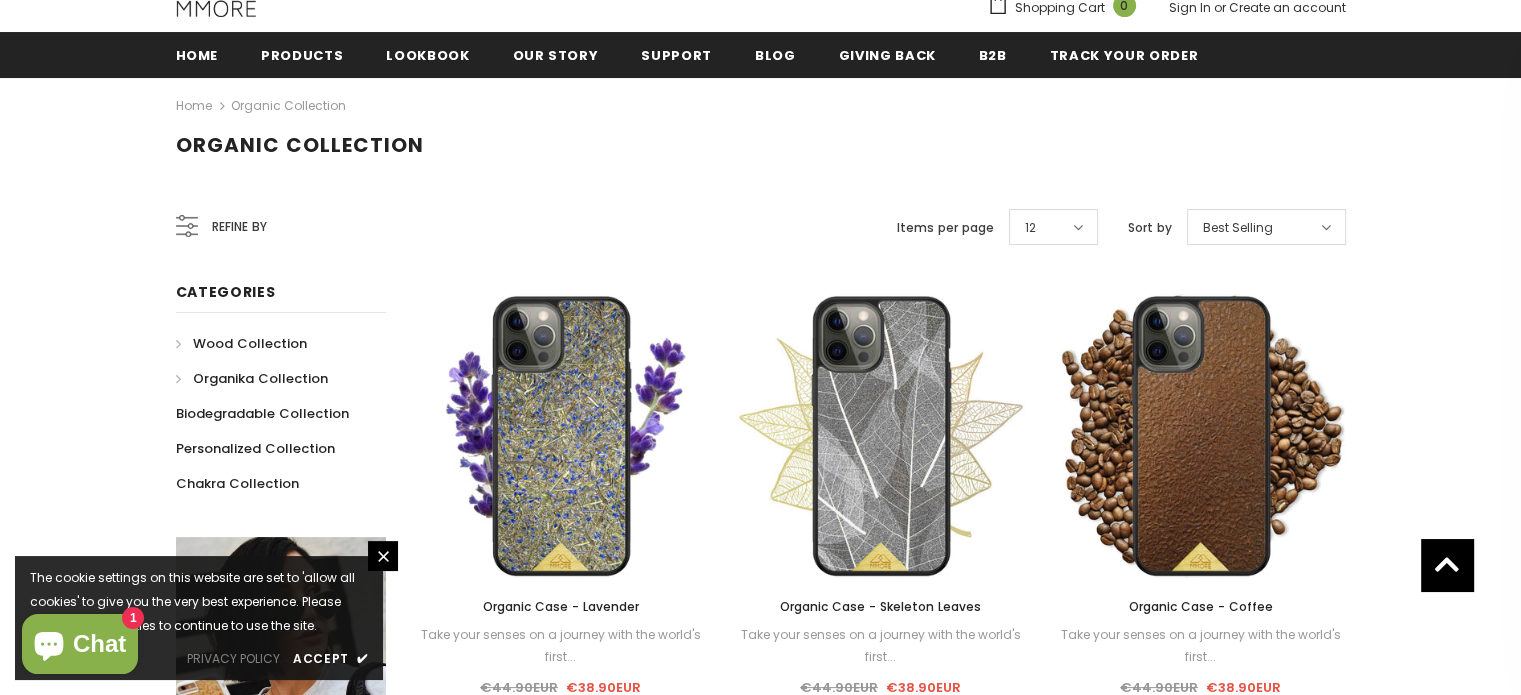 click on "Wood Collection" at bounding box center [250, 343] 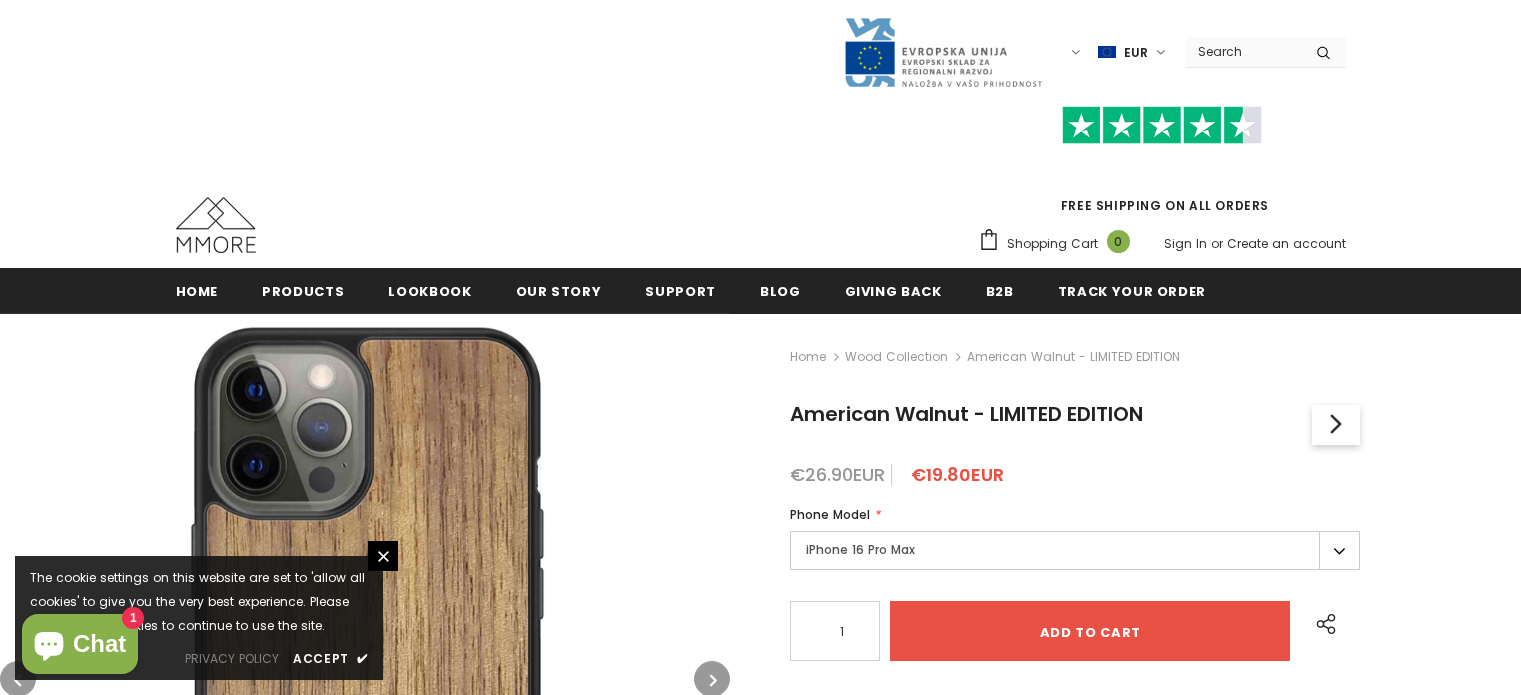 scroll, scrollTop: 0, scrollLeft: 0, axis: both 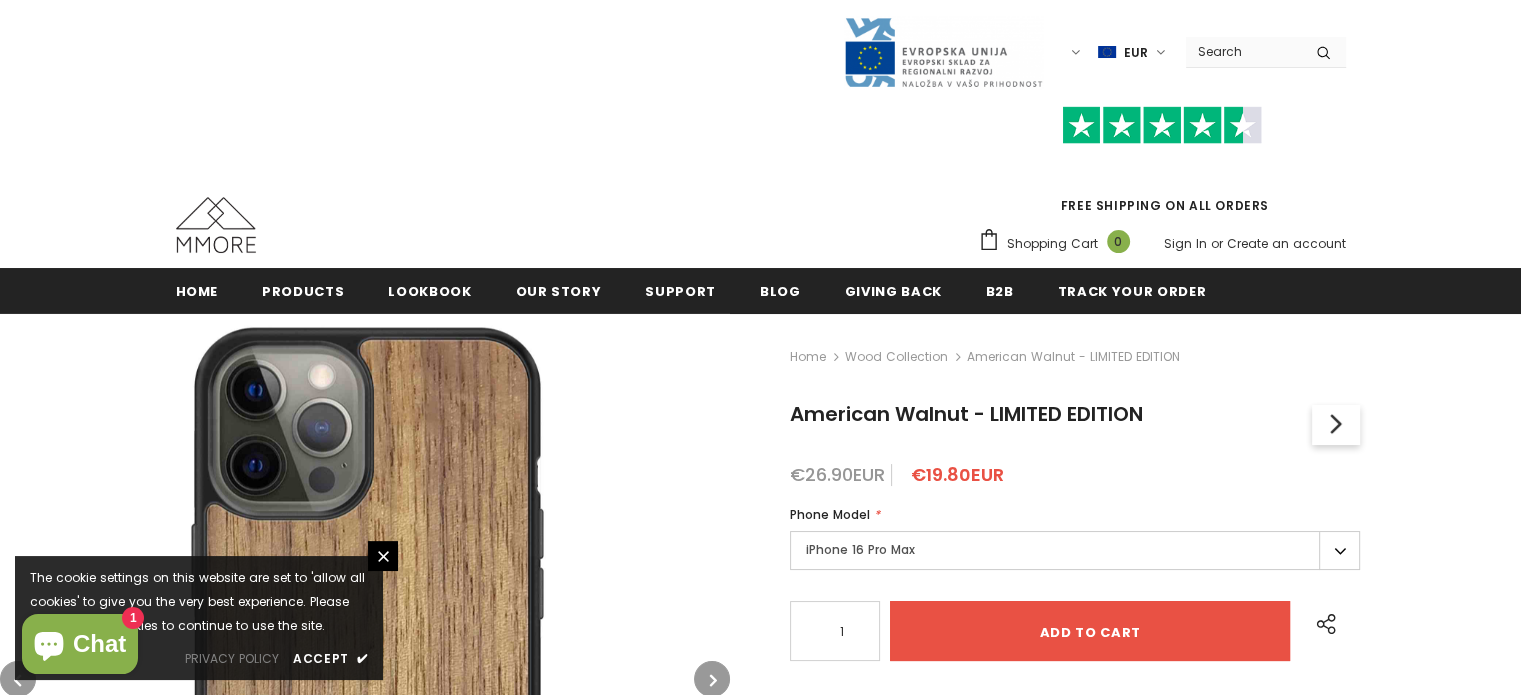 click on "iPhone 16 Pro Max" at bounding box center [1075, 550] 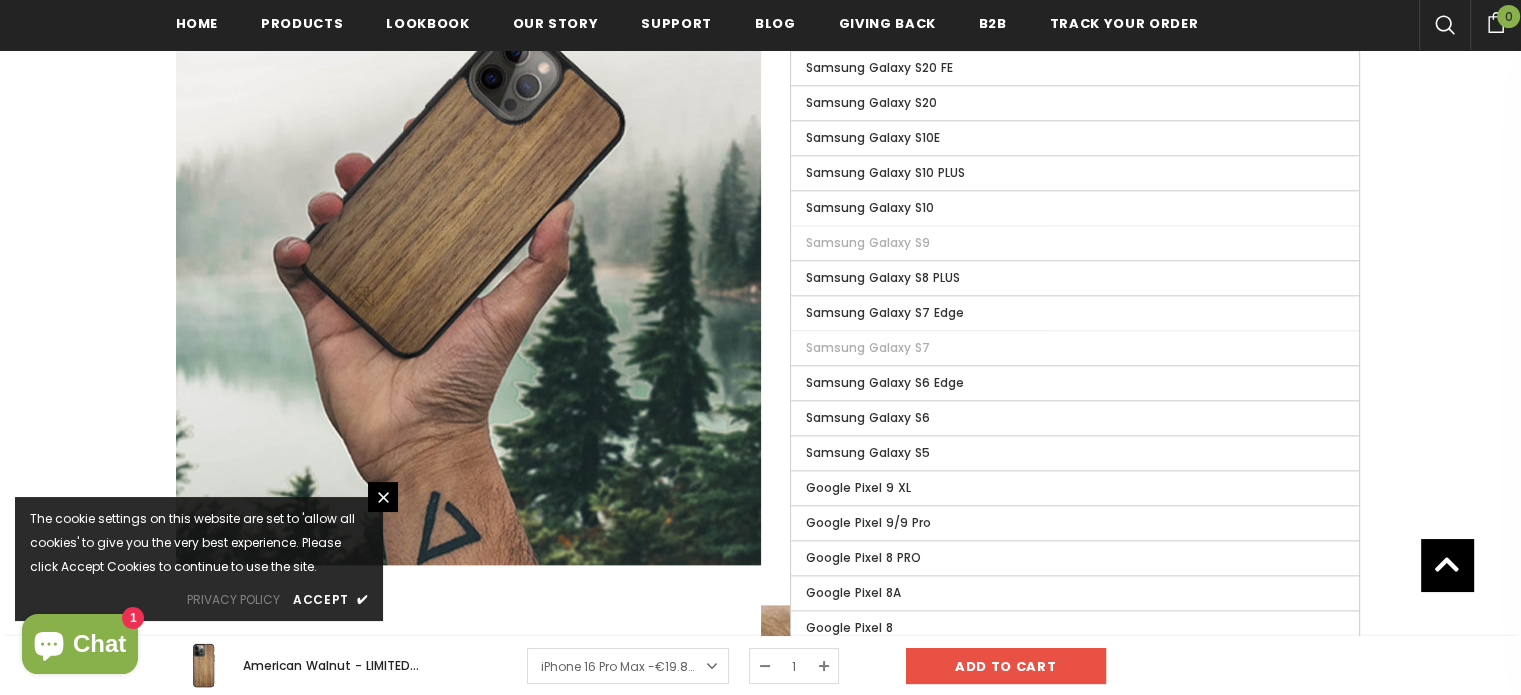 scroll, scrollTop: 2283, scrollLeft: 0, axis: vertical 